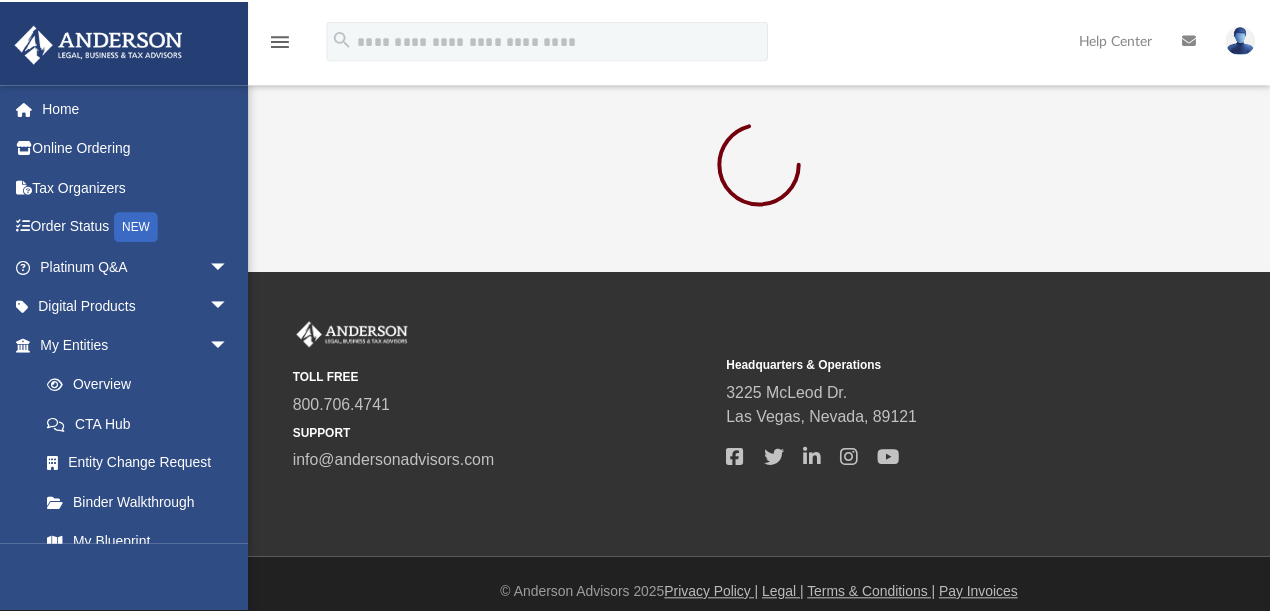 scroll, scrollTop: 0, scrollLeft: 0, axis: both 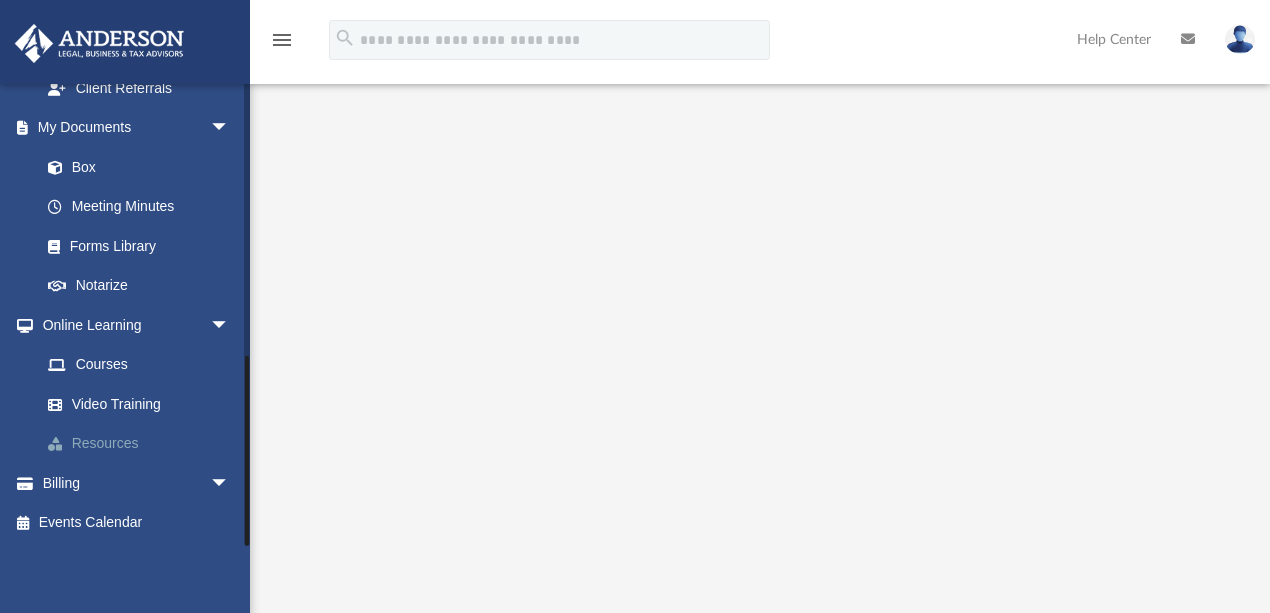 click on "Resources" at bounding box center [144, 444] 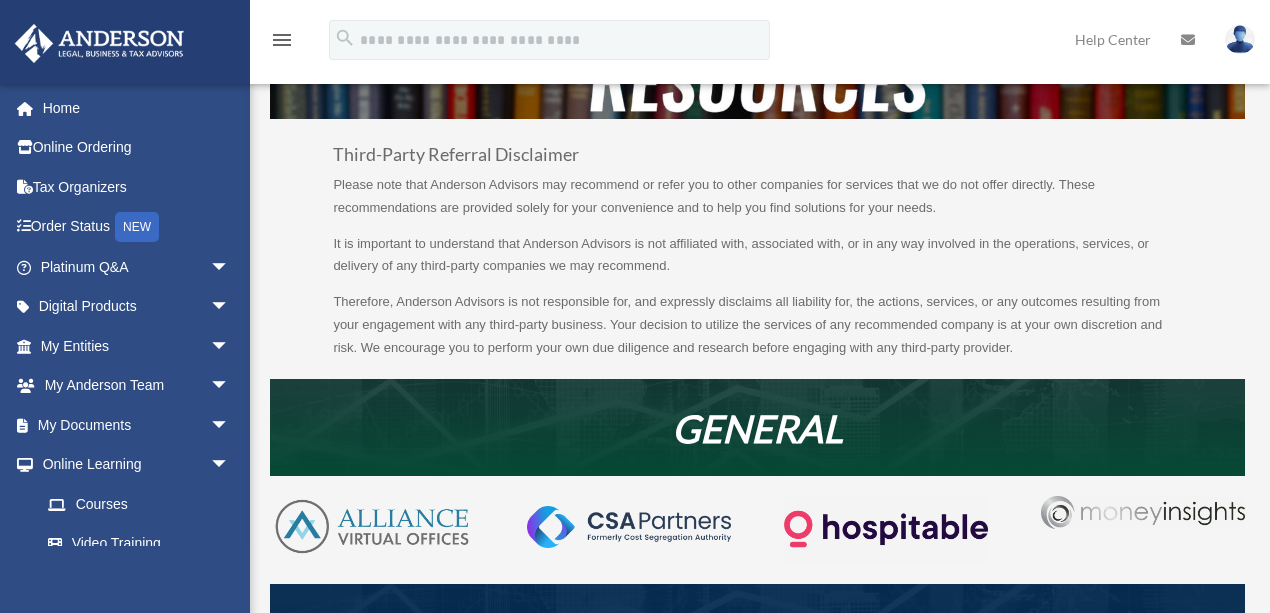 scroll, scrollTop: 0, scrollLeft: 0, axis: both 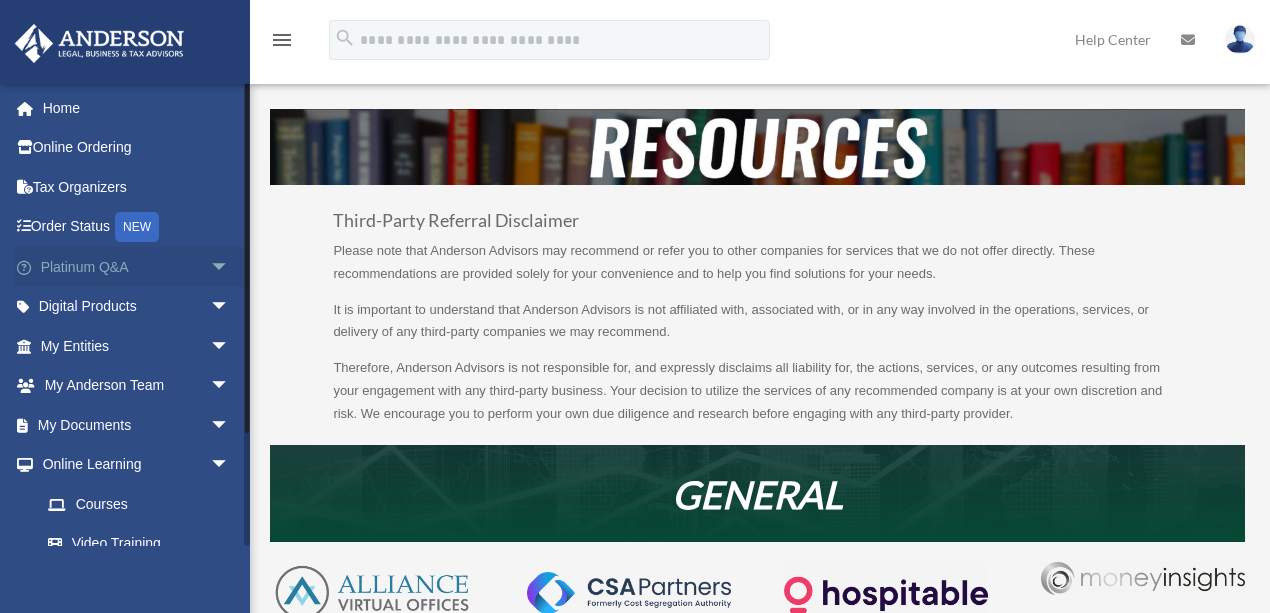 click on "Platinum Q&A arrow_drop_down" at bounding box center [137, 267] 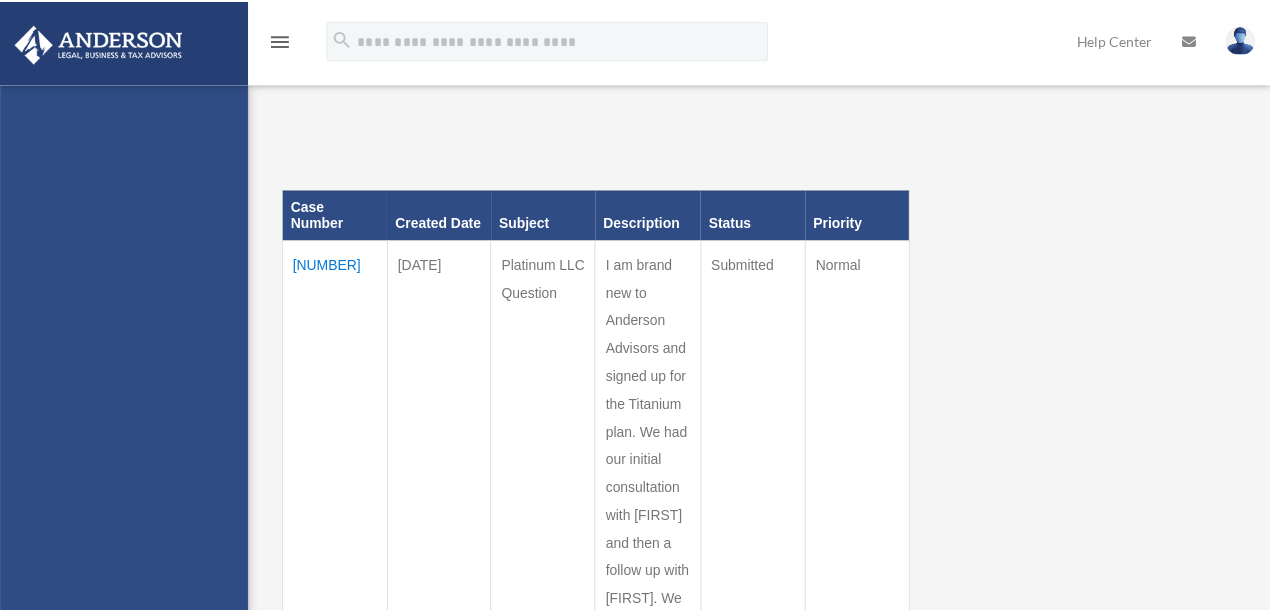 scroll, scrollTop: 0, scrollLeft: 0, axis: both 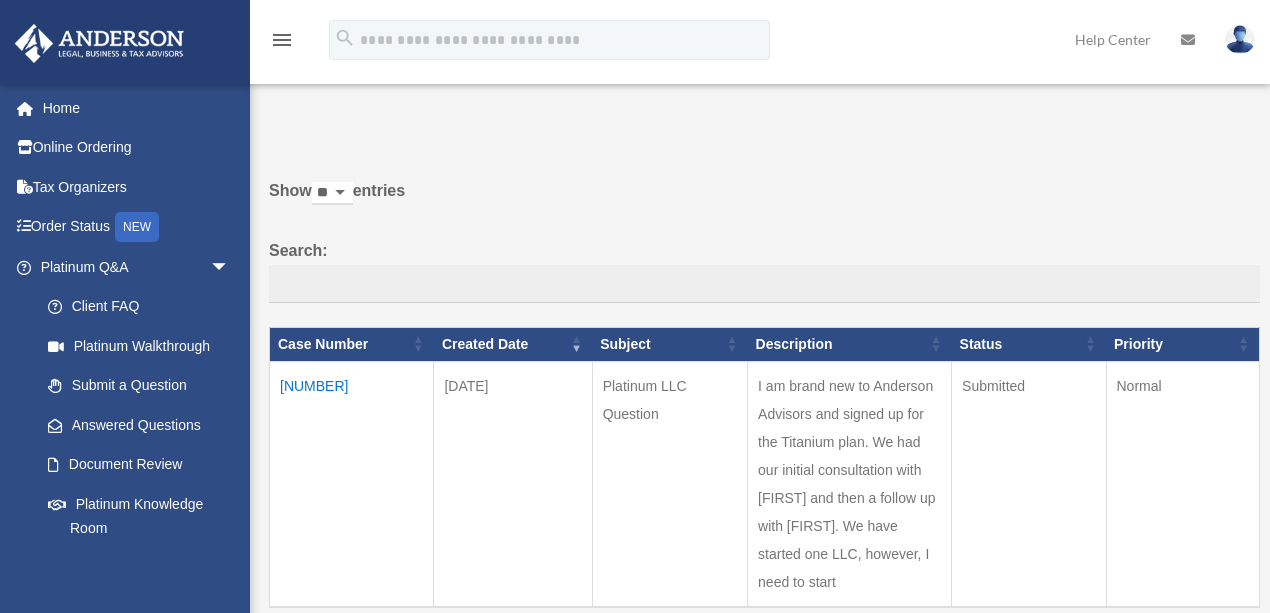 click on "Home" at bounding box center (137, 108) 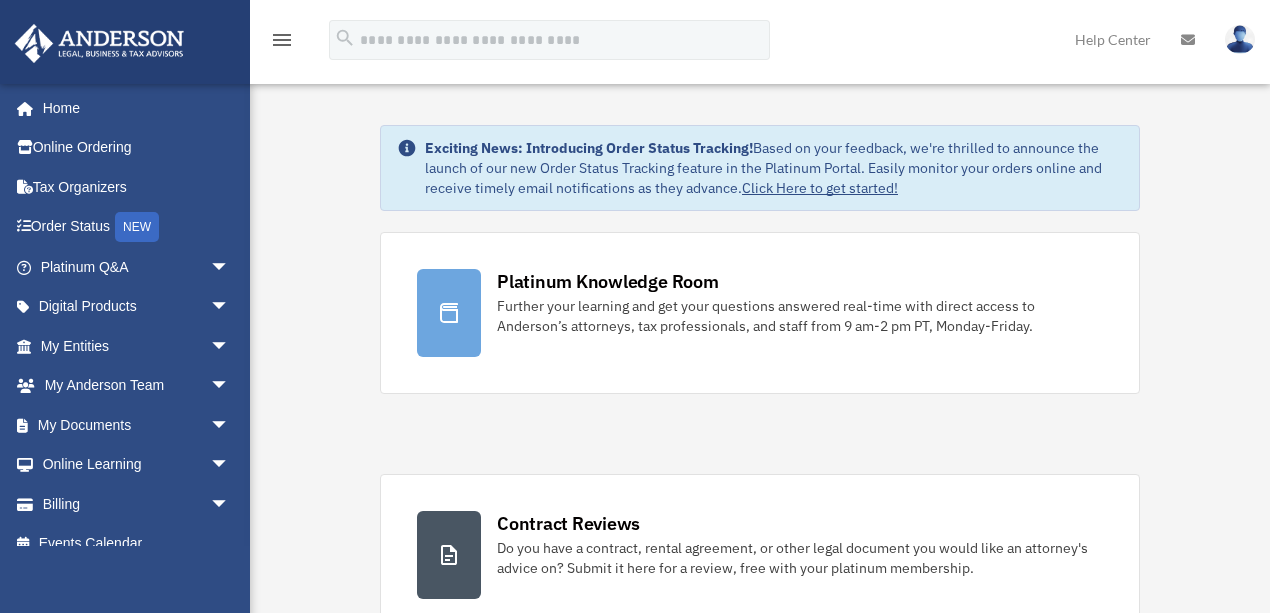 scroll, scrollTop: 0, scrollLeft: 0, axis: both 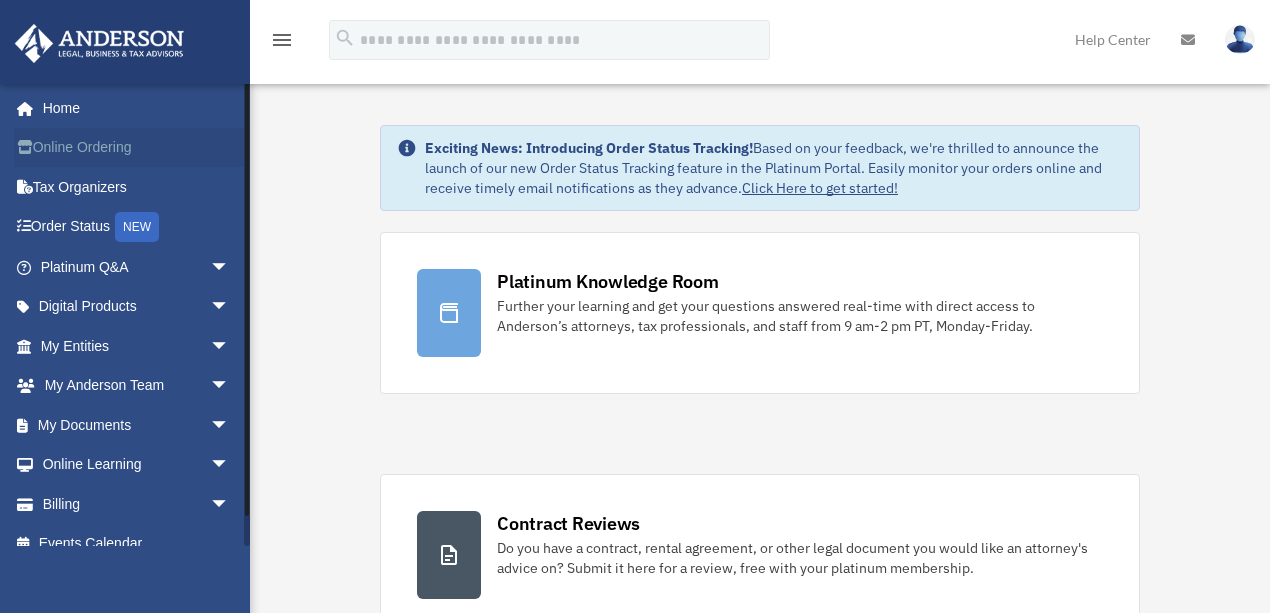 click on "Online Ordering" at bounding box center [137, 148] 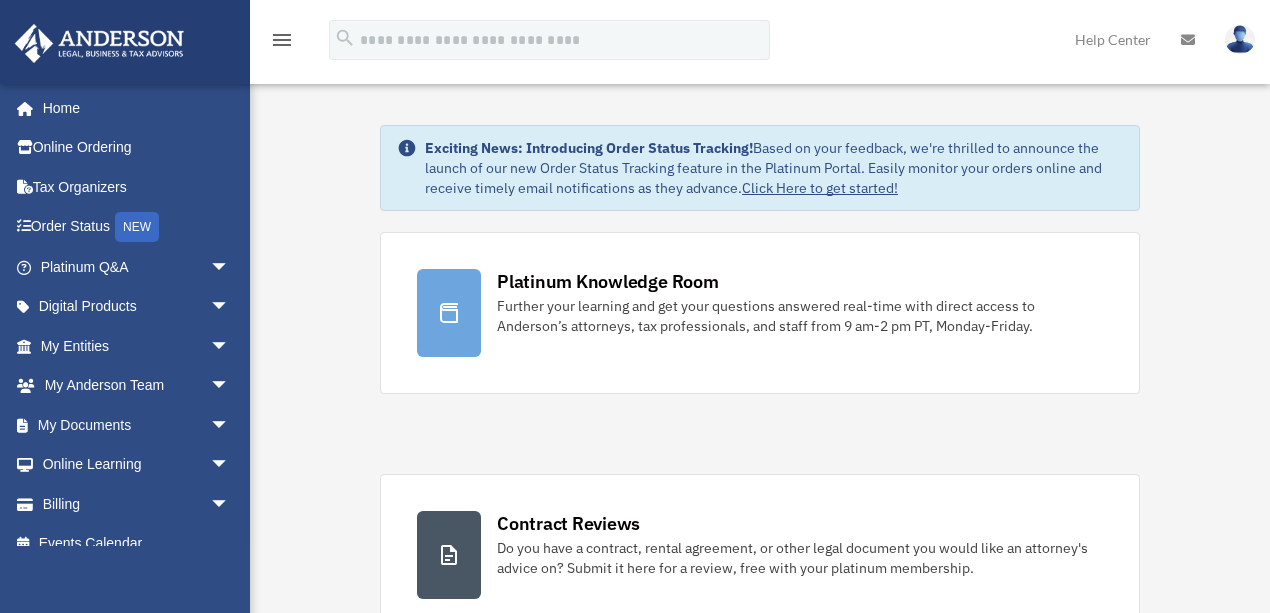 scroll, scrollTop: 0, scrollLeft: 0, axis: both 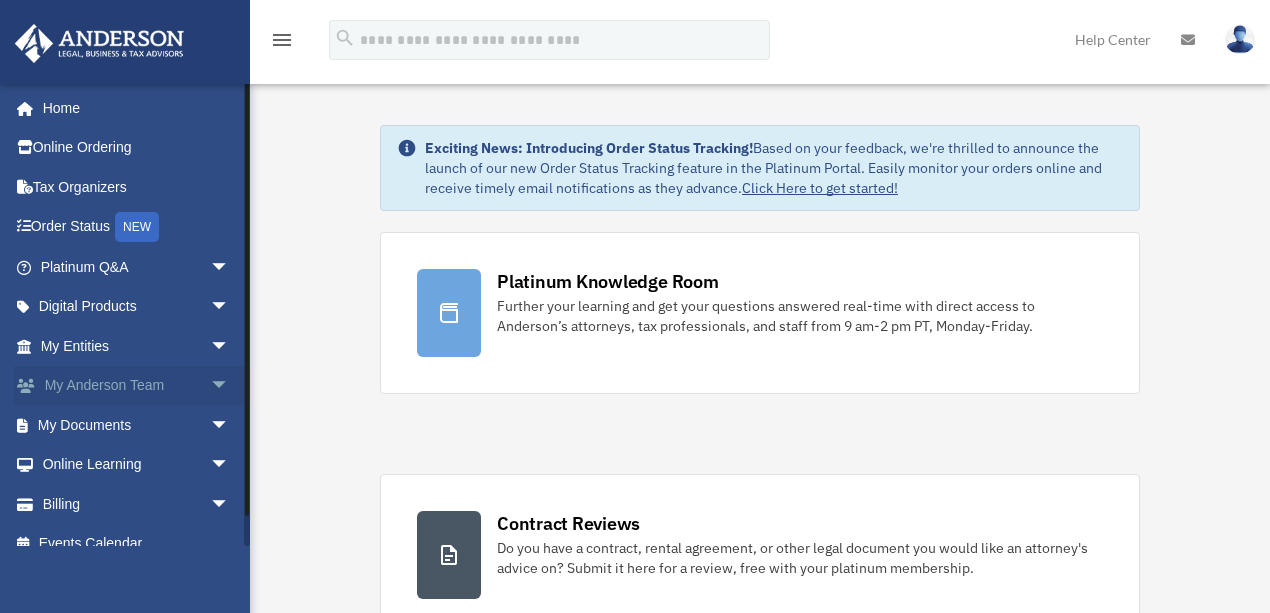 click on "My Anderson Team arrow_drop_down" at bounding box center (137, 386) 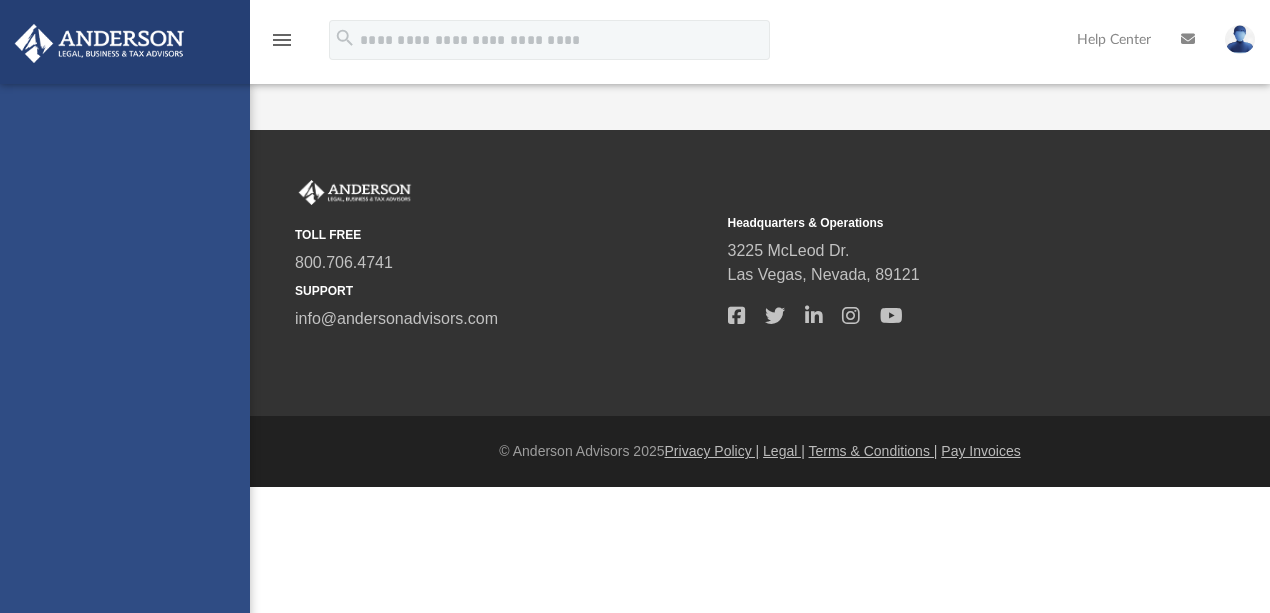 scroll, scrollTop: 0, scrollLeft: 0, axis: both 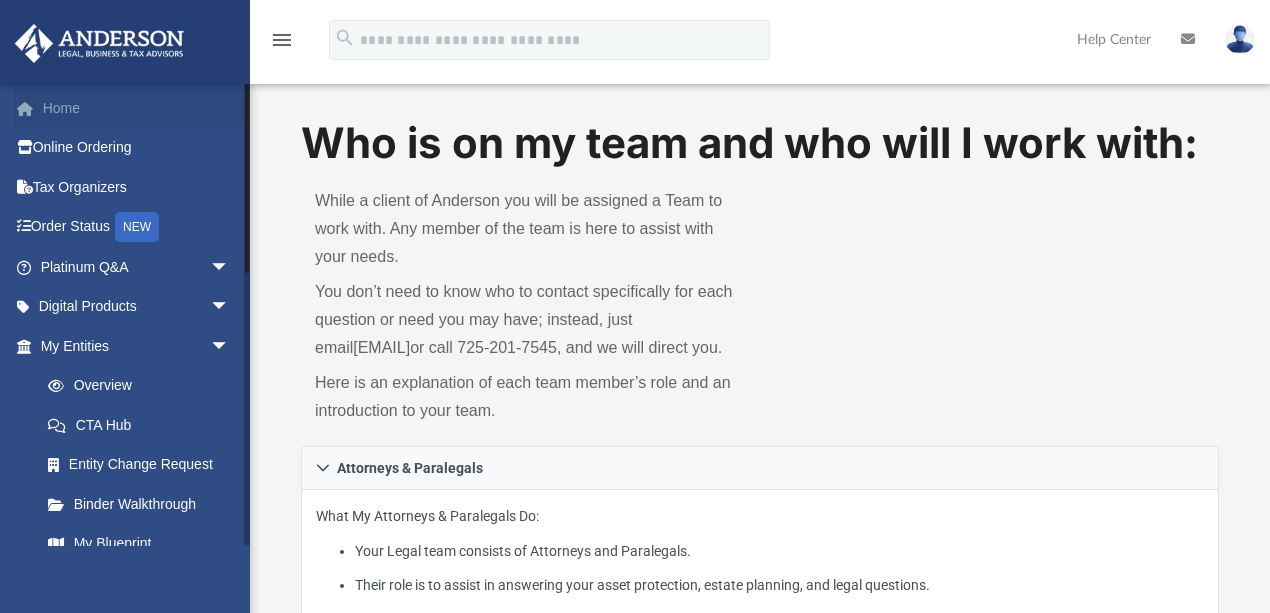 click on "Home" at bounding box center (137, 108) 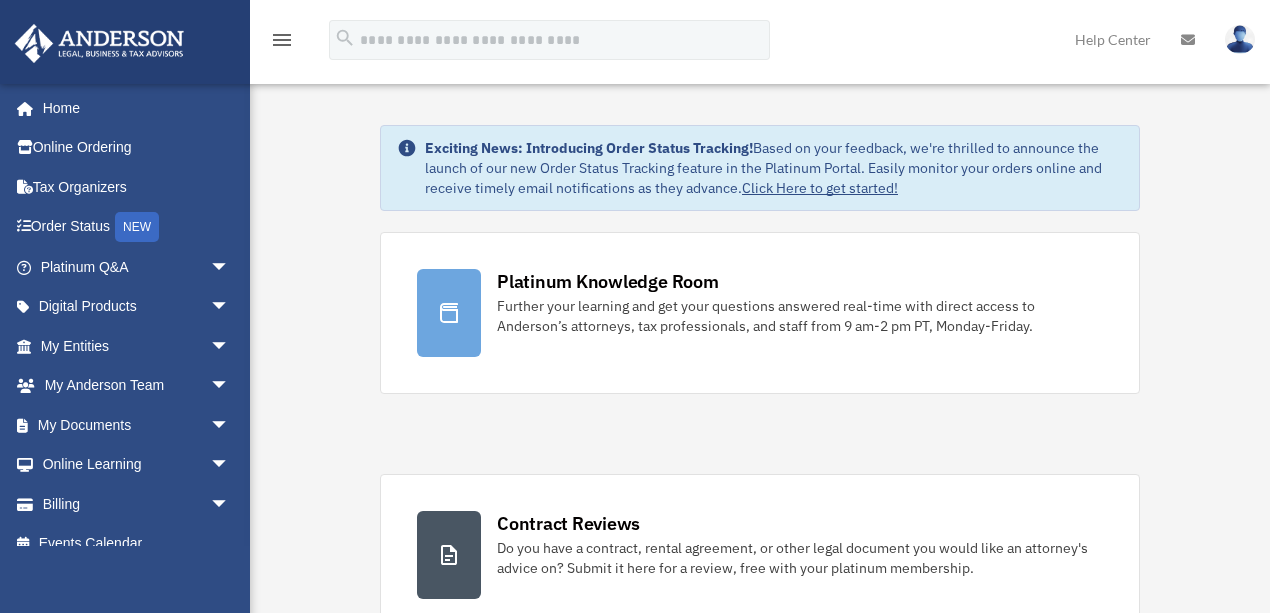 scroll, scrollTop: 0, scrollLeft: 0, axis: both 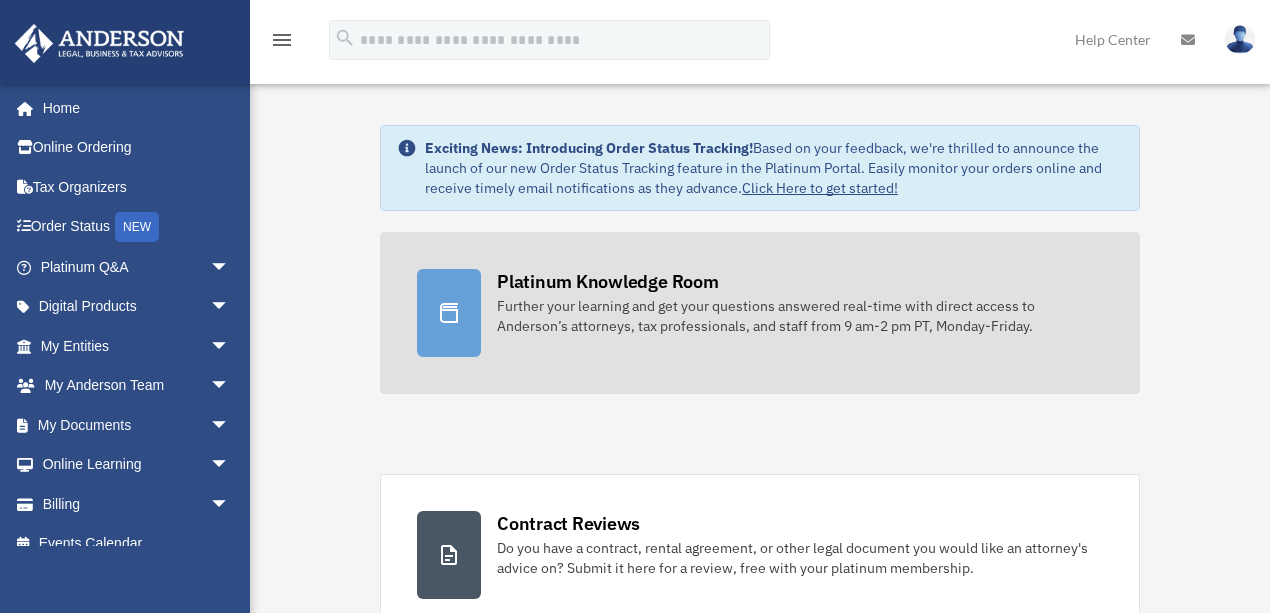 click on "Platinum Knowledge Room" at bounding box center (608, 281) 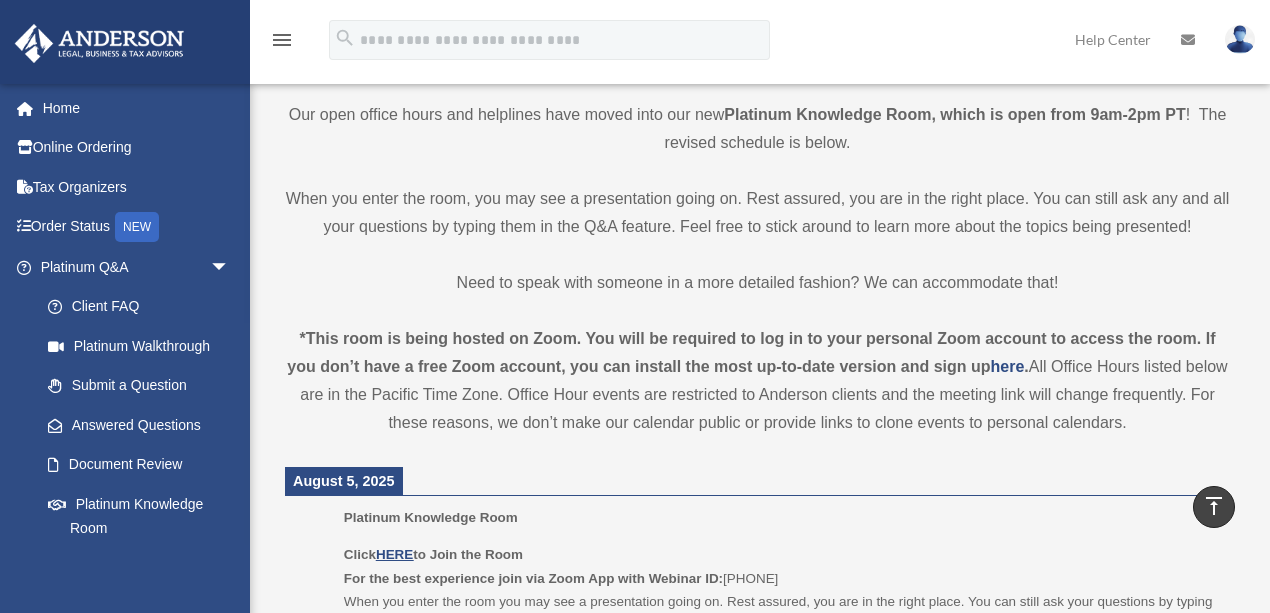 scroll, scrollTop: 533, scrollLeft: 0, axis: vertical 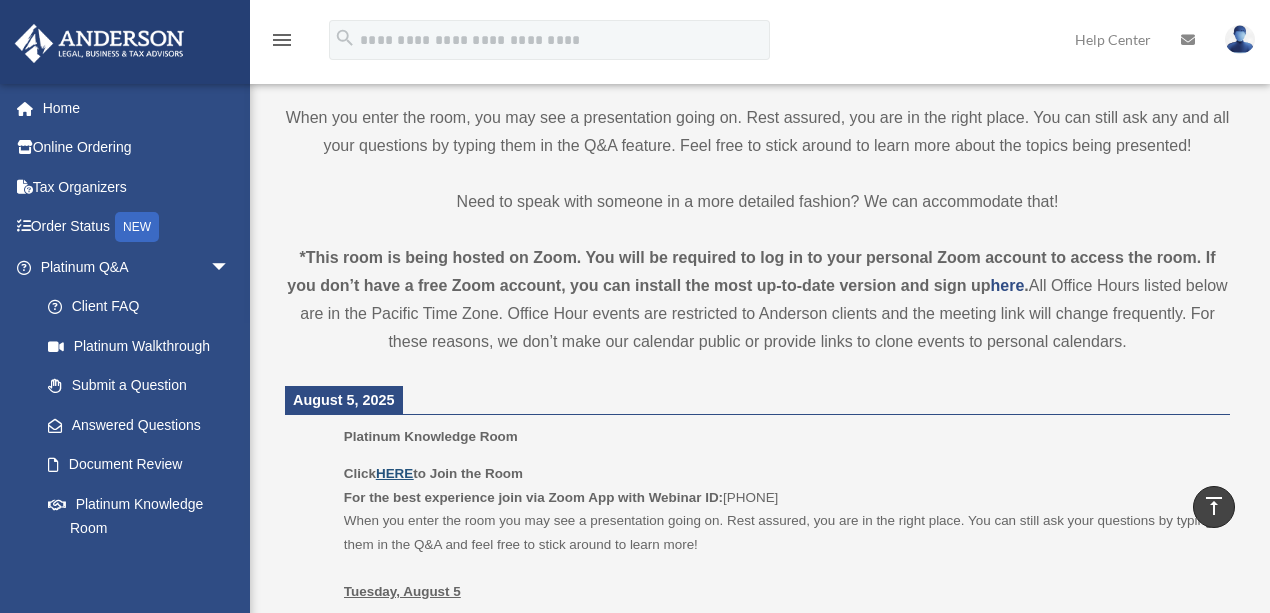 click on "HERE" at bounding box center [394, 473] 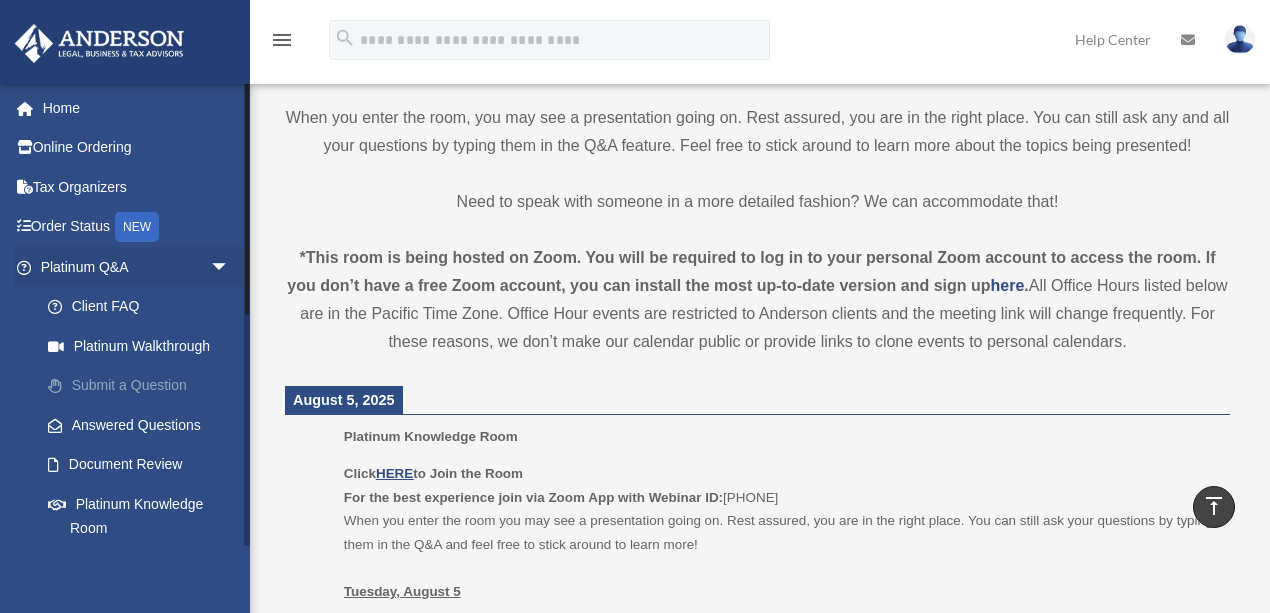 click on "Submit a Question" at bounding box center [144, 386] 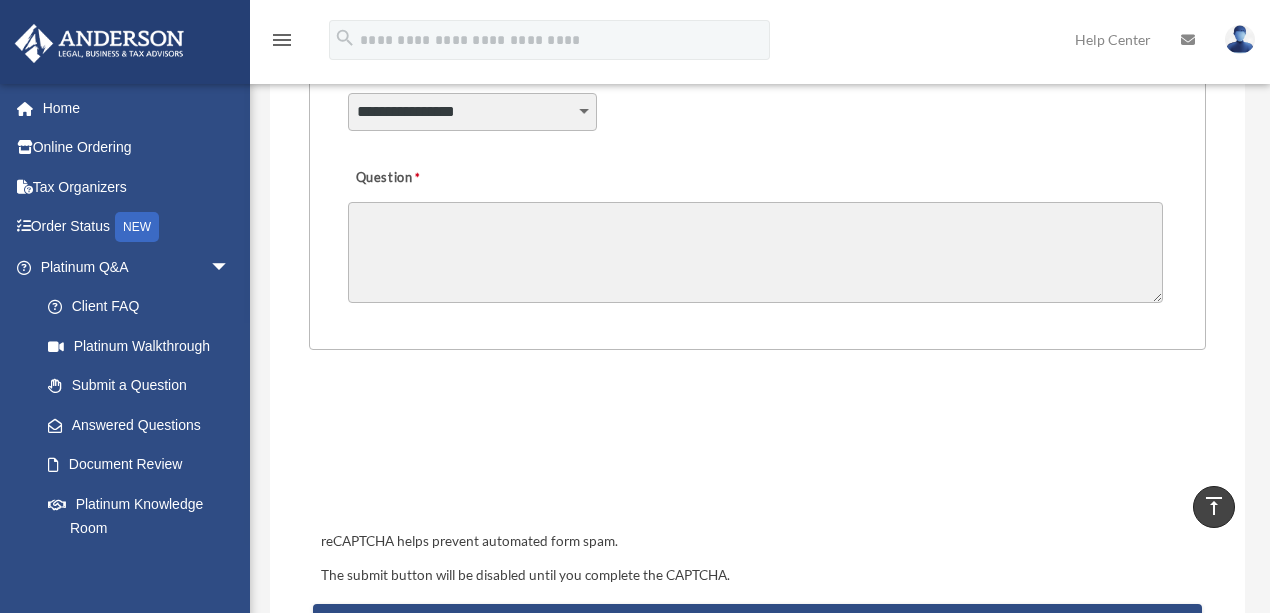 scroll, scrollTop: 733, scrollLeft: 0, axis: vertical 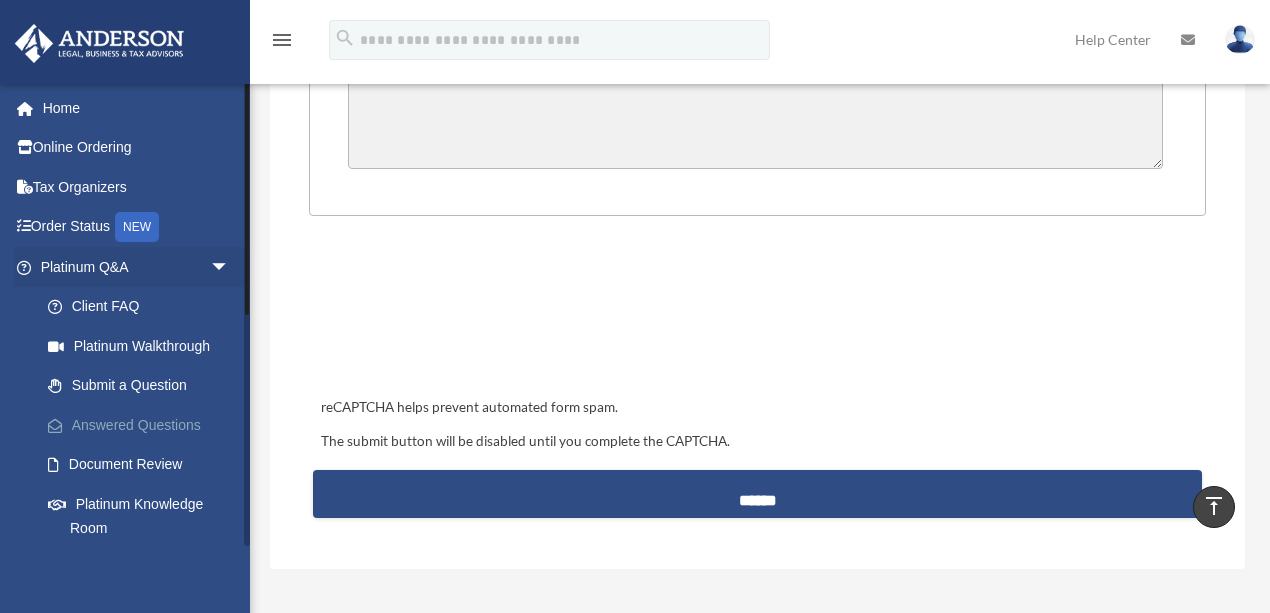 click on "Answered Questions" at bounding box center (144, 425) 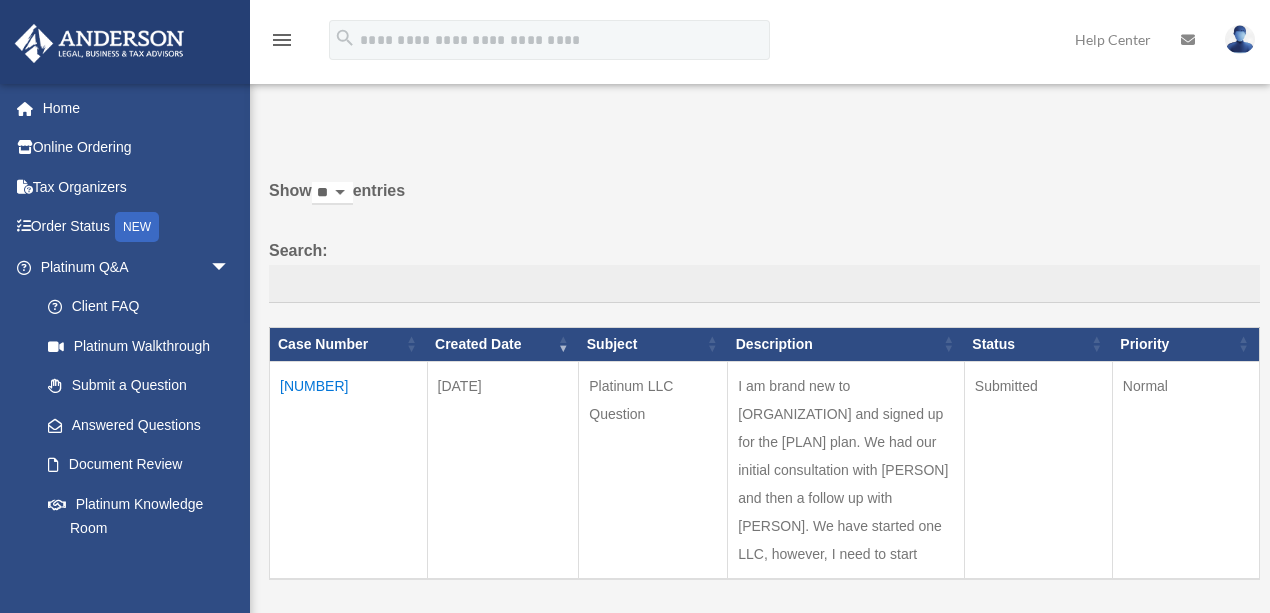 scroll, scrollTop: 0, scrollLeft: 0, axis: both 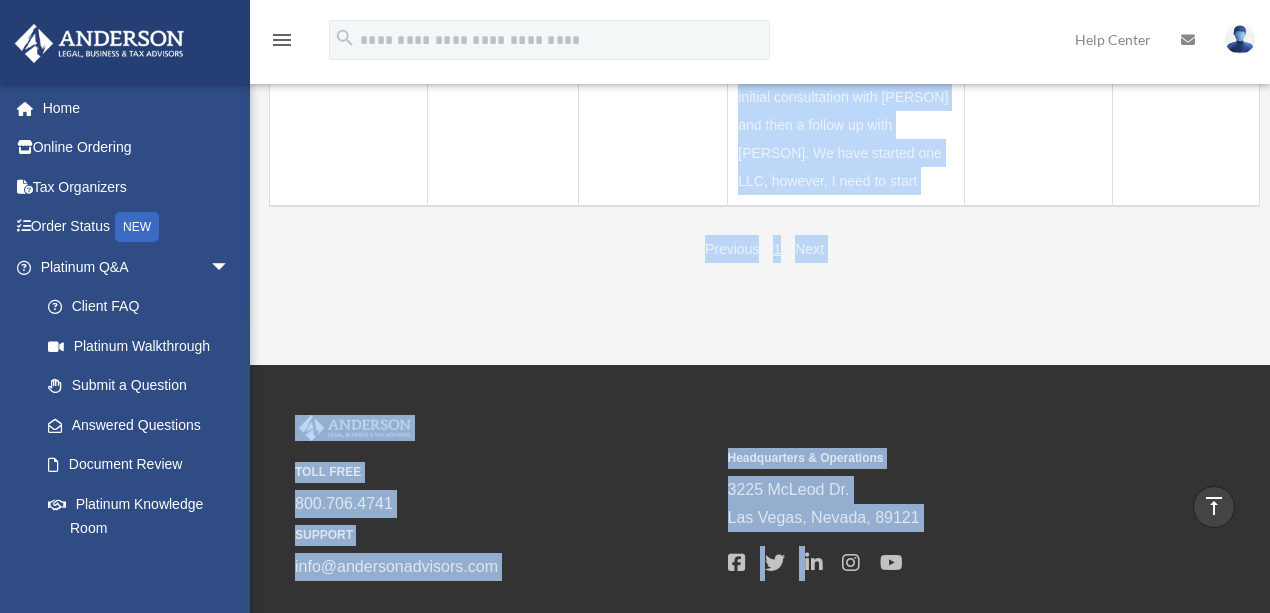 drag, startPoint x: 752, startPoint y: 385, endPoint x: 792, endPoint y: 211, distance: 178.53851 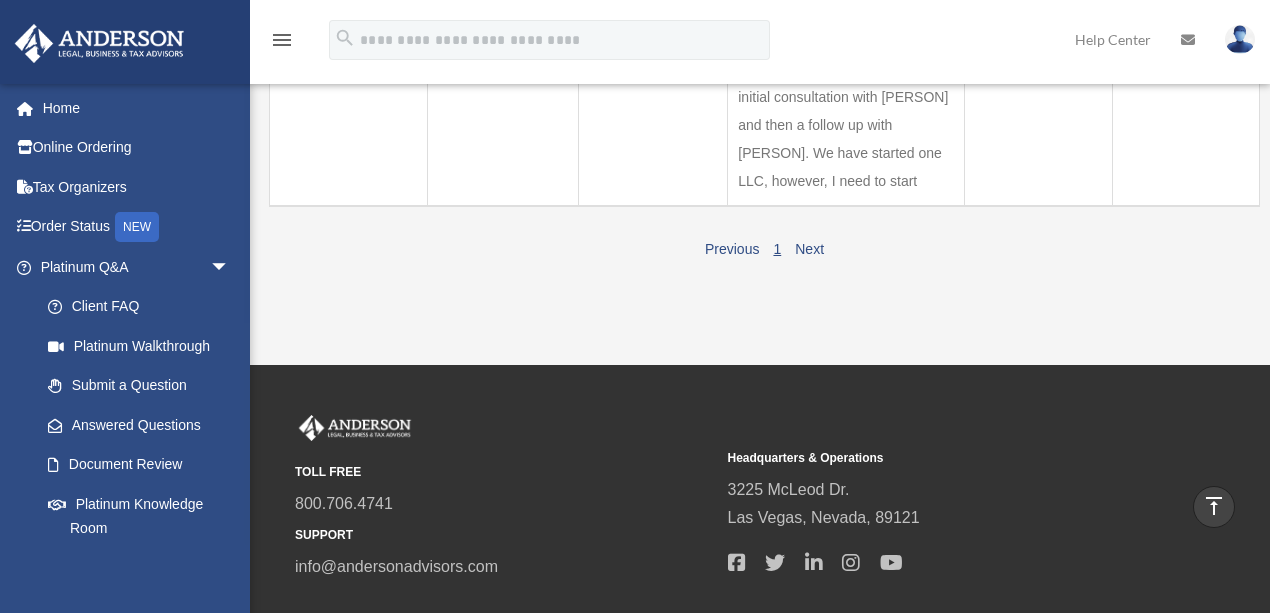 click on "Do you really want to log out?
Yes
No
Show  ** ** ** ***  entries Search:
Case Number Created Date Subject Description Status Priority
[NUMBER]
[DATE]
[ORGANIZATION] Question
Submitted
Previous" at bounding box center [757, 13] 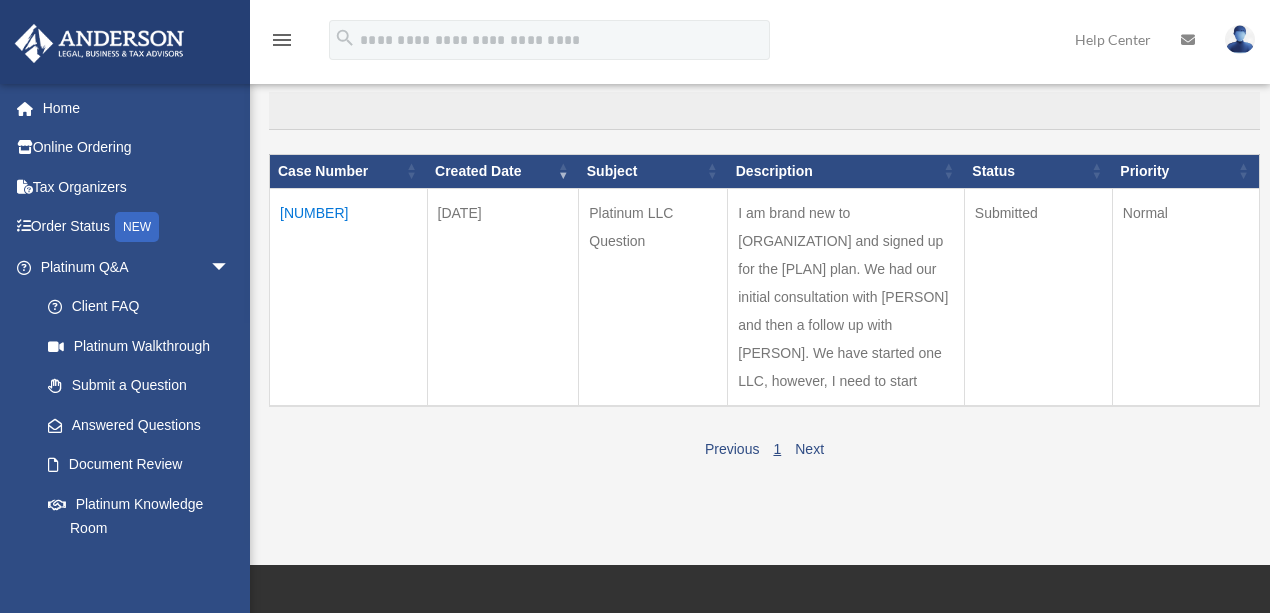 scroll, scrollTop: 40, scrollLeft: 0, axis: vertical 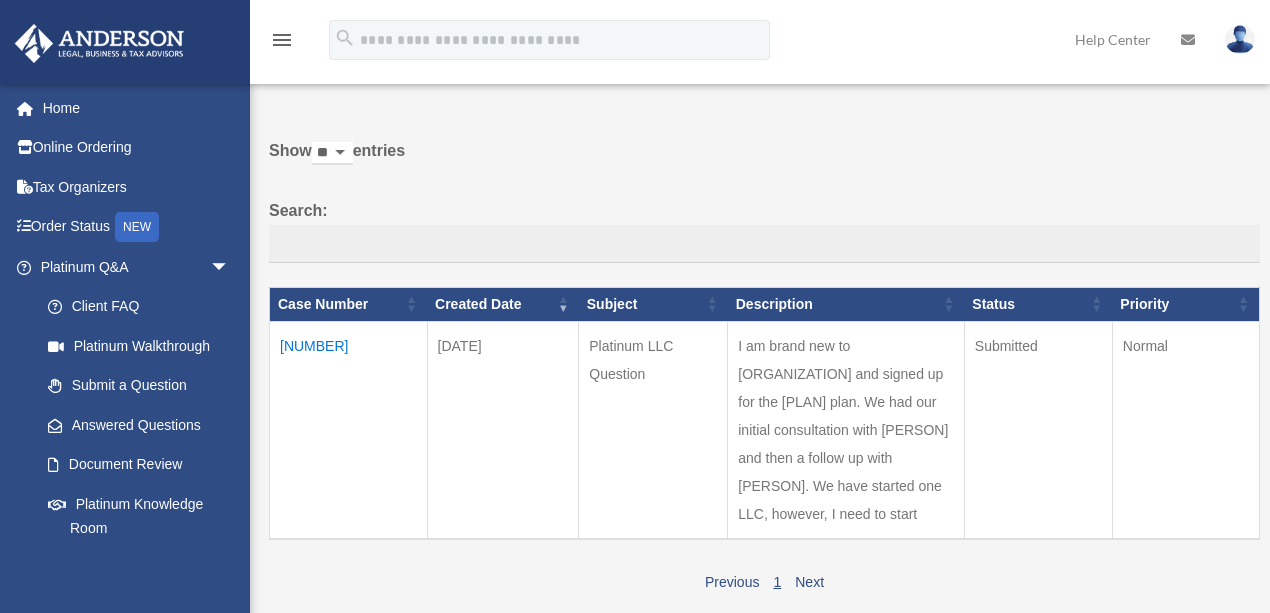 click on "[NUMBER]" at bounding box center [349, 430] 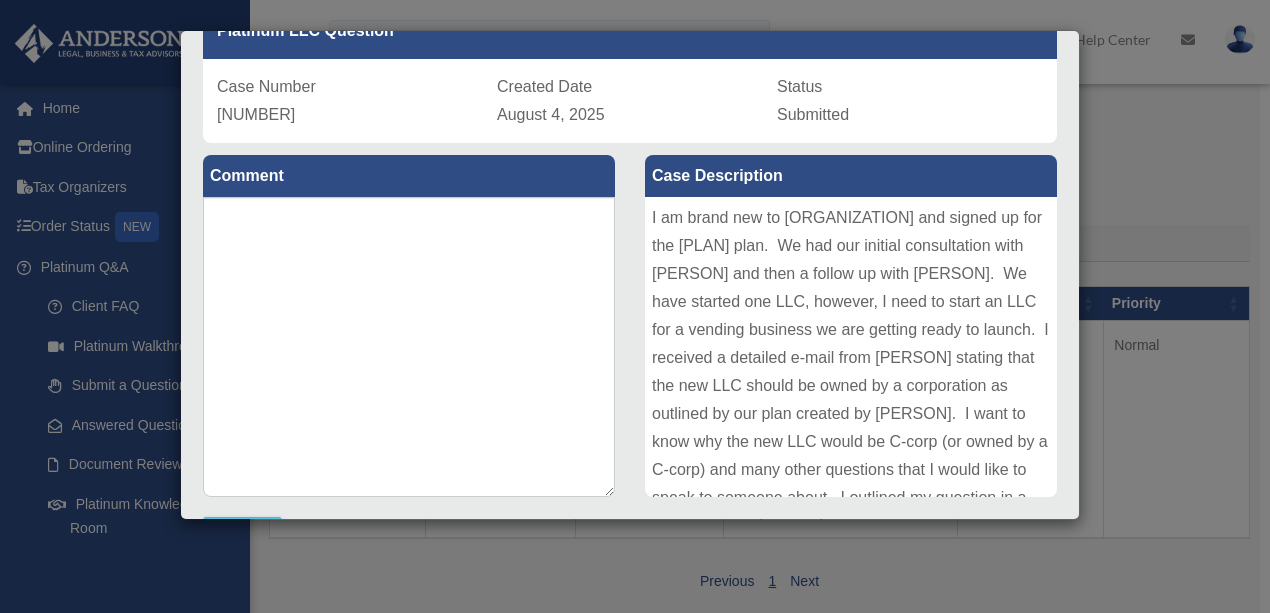 scroll, scrollTop: 272, scrollLeft: 0, axis: vertical 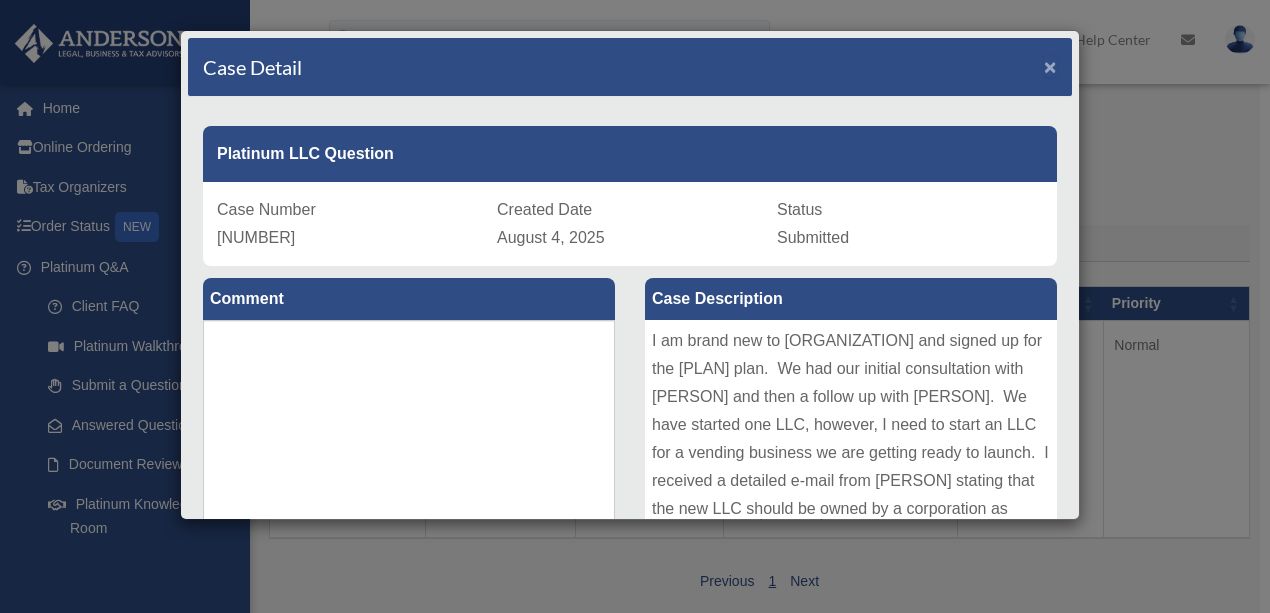 click on "×" at bounding box center [1050, 66] 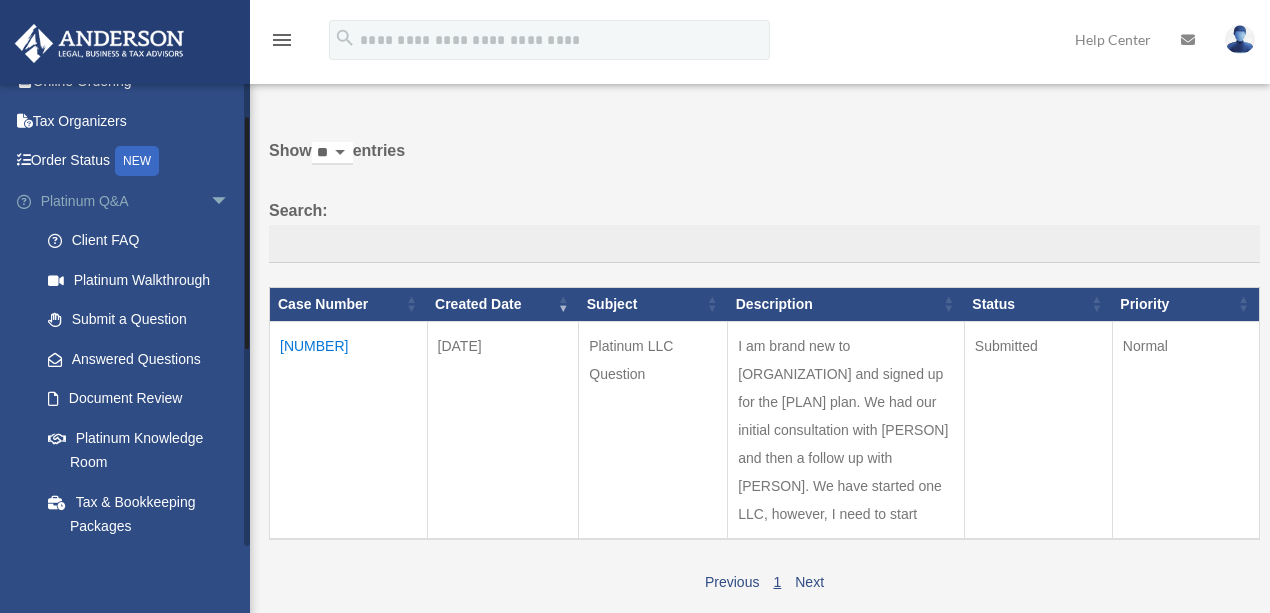 scroll, scrollTop: 400, scrollLeft: 0, axis: vertical 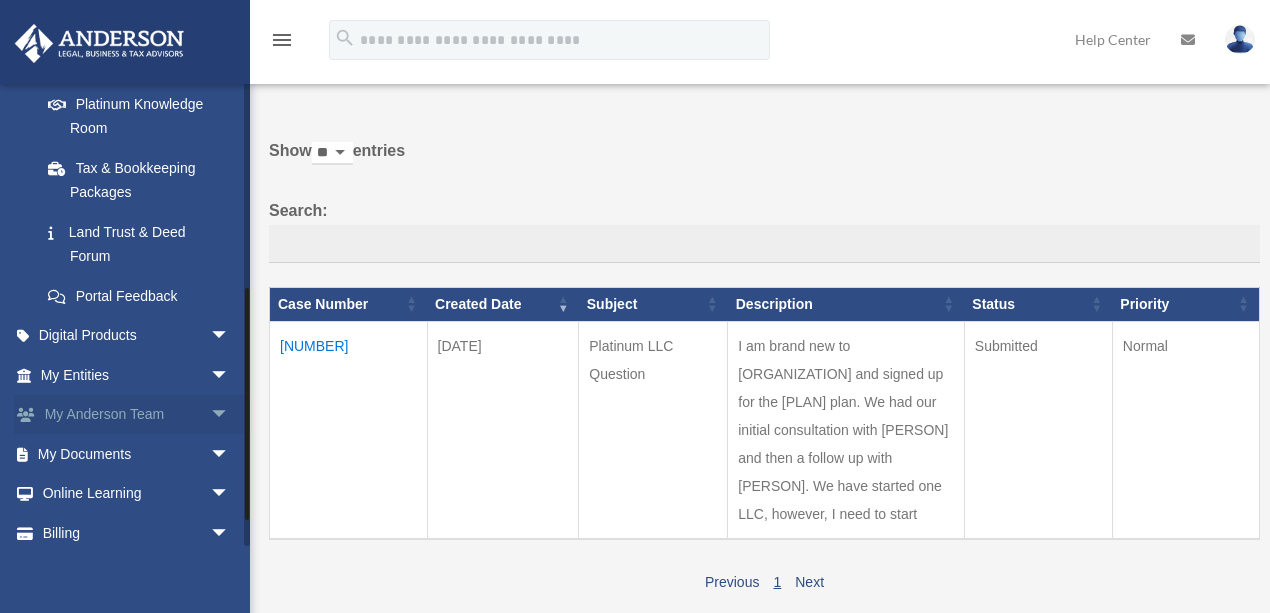 click on "My Anderson Team arrow_drop_down" at bounding box center [137, 415] 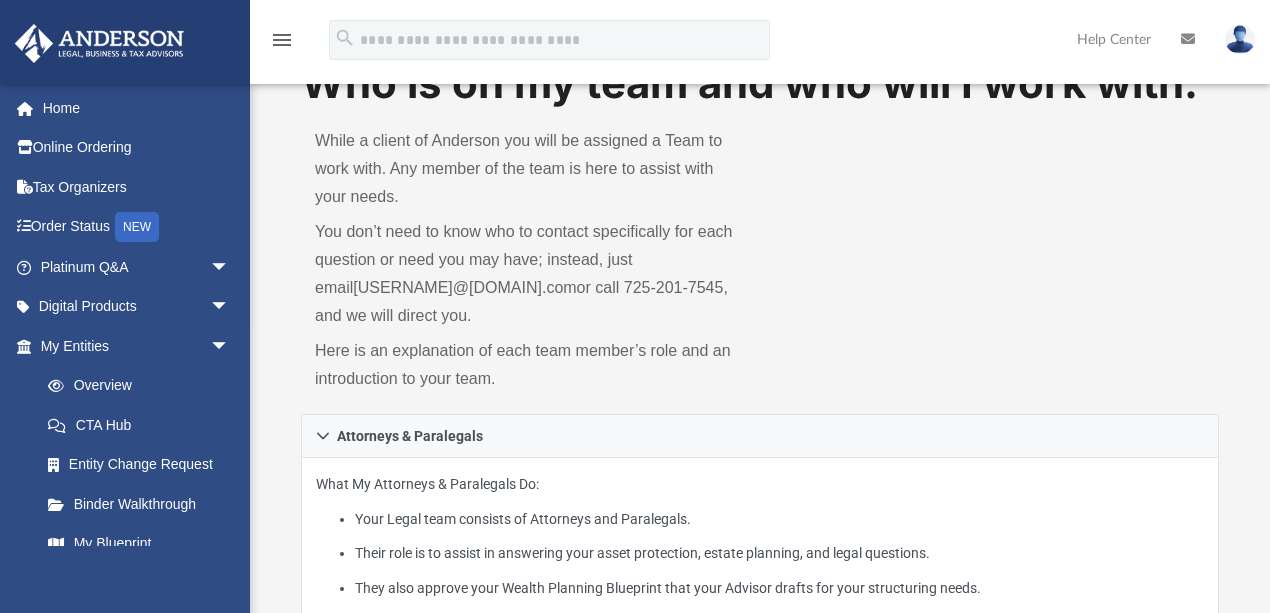 scroll, scrollTop: 266, scrollLeft: 0, axis: vertical 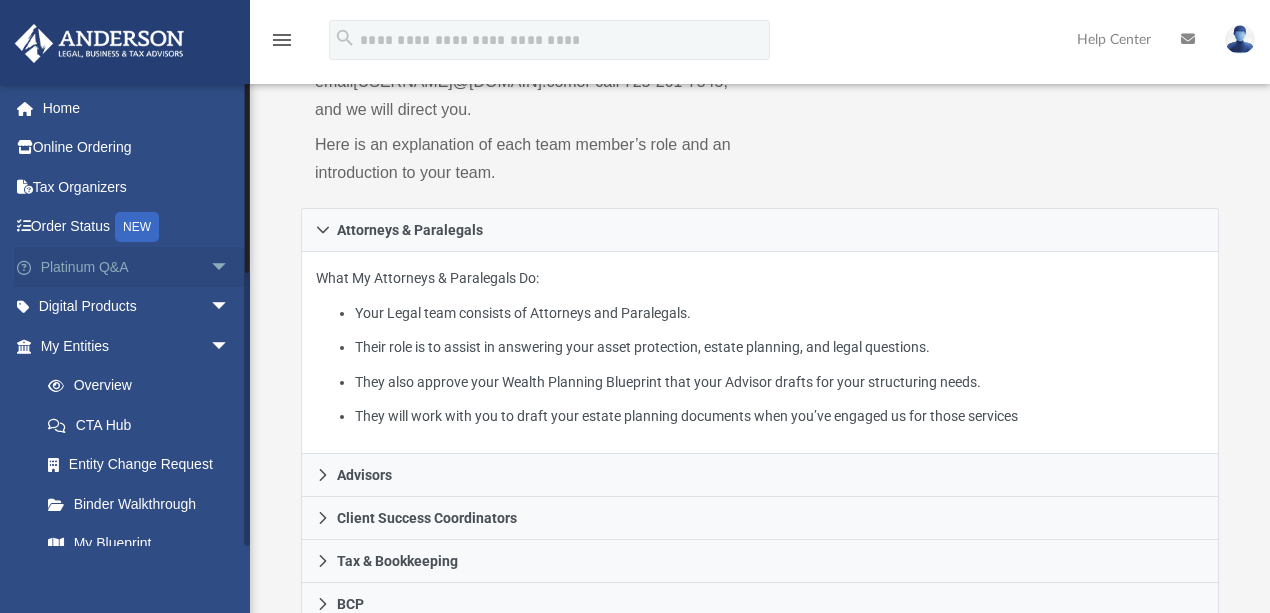 click on "arrow_drop_down" at bounding box center [230, 267] 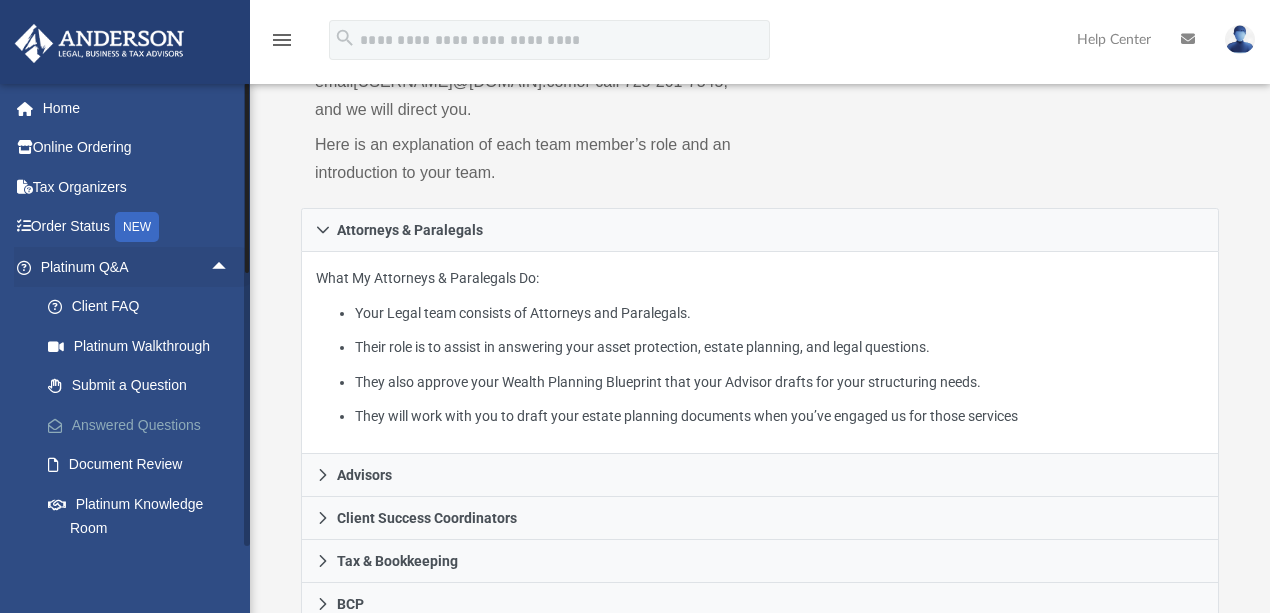 click on "Answered Questions" at bounding box center (144, 425) 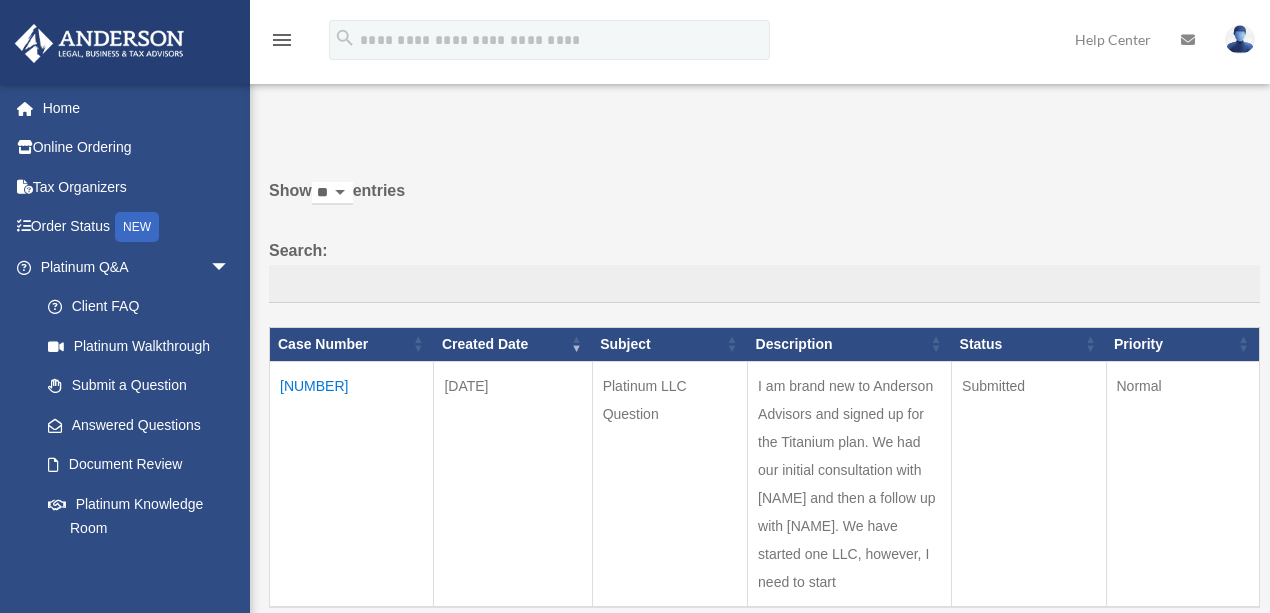 scroll, scrollTop: 0, scrollLeft: 0, axis: both 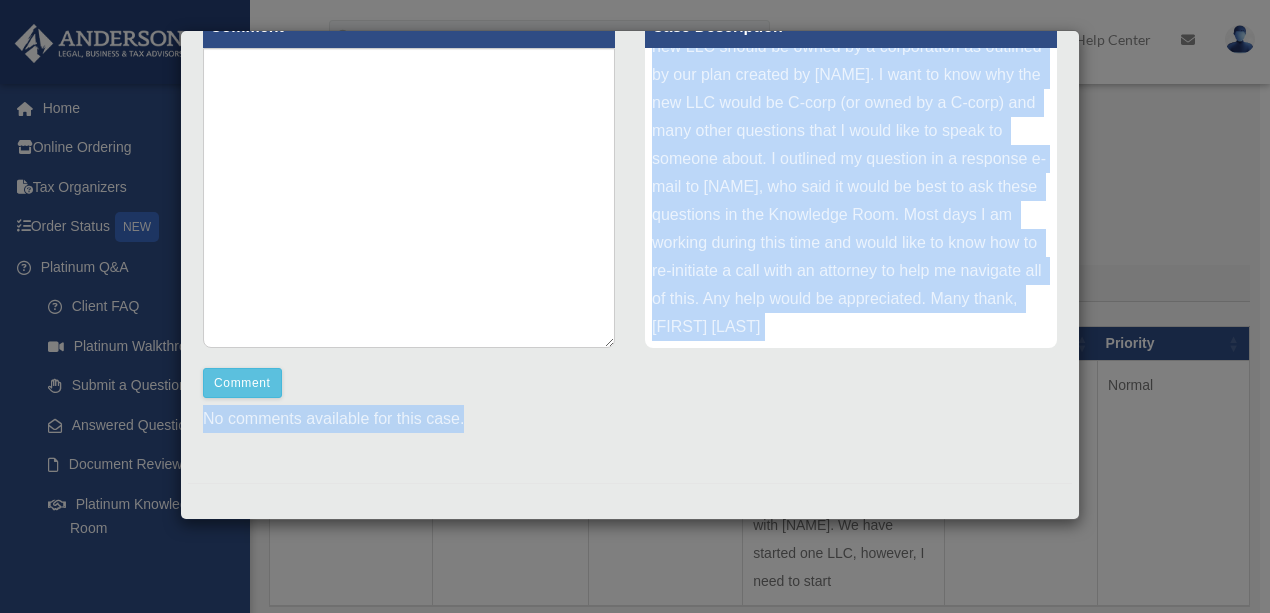 drag, startPoint x: 647, startPoint y: 340, endPoint x: 972, endPoint y: 326, distance: 325.3014 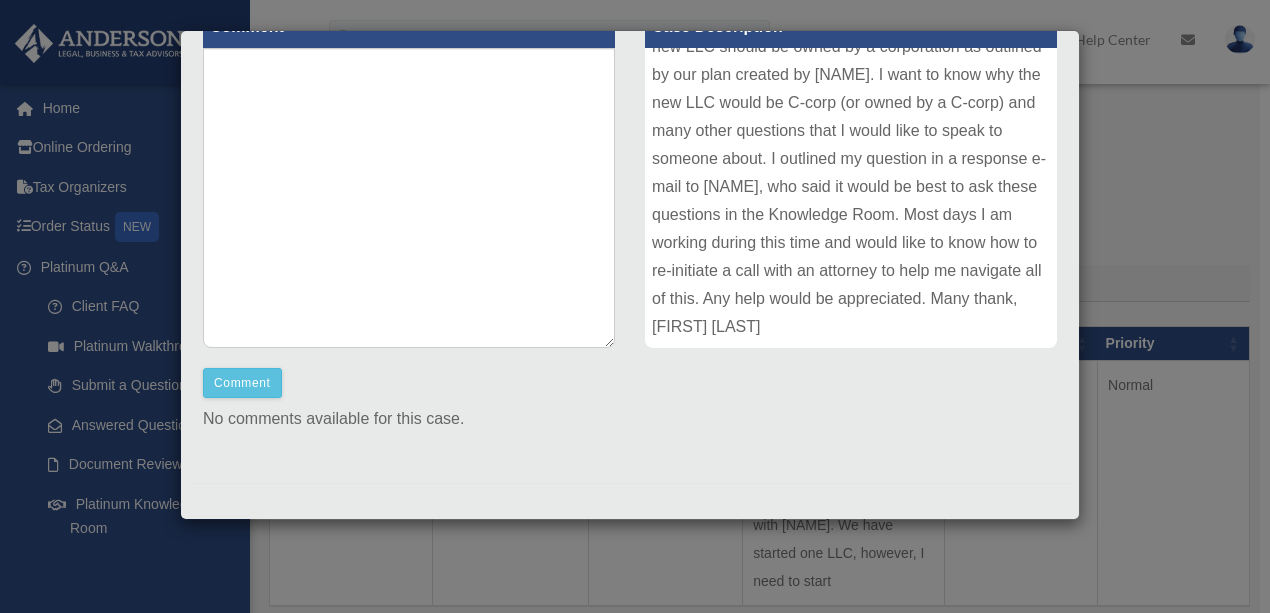 click on "Case Detail
×
Platinum LLC Question
Case Number
01065814
Created Date
August 4, 2025
Status
Submitted
Comment   Comment" at bounding box center [635, 306] 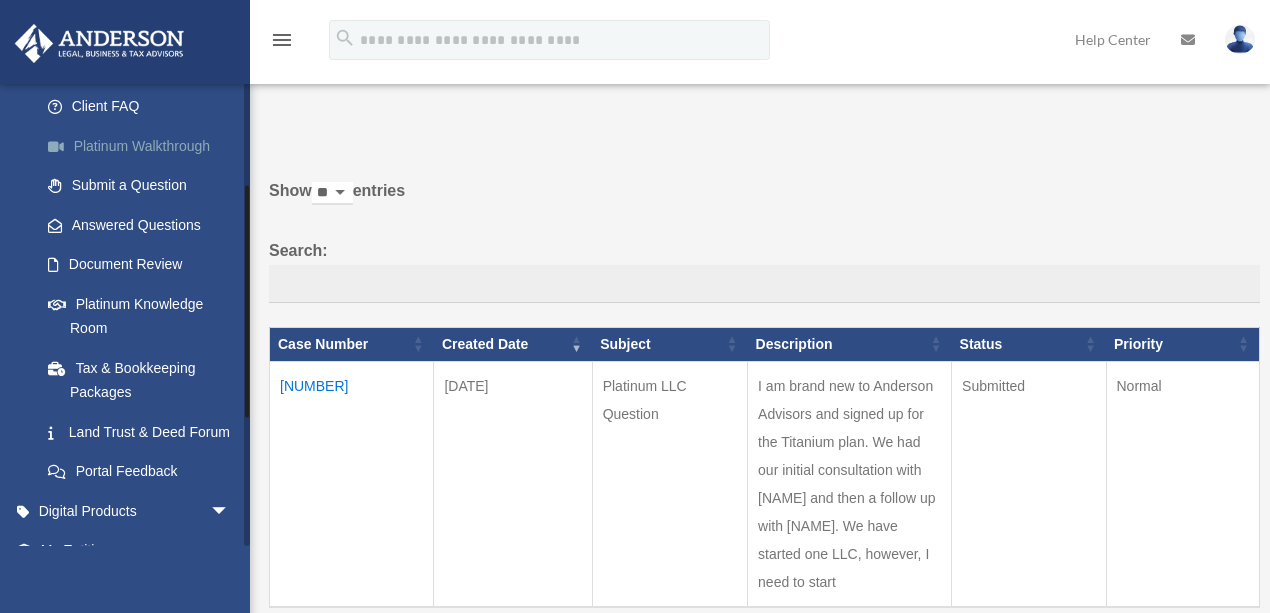 scroll, scrollTop: 333, scrollLeft: 0, axis: vertical 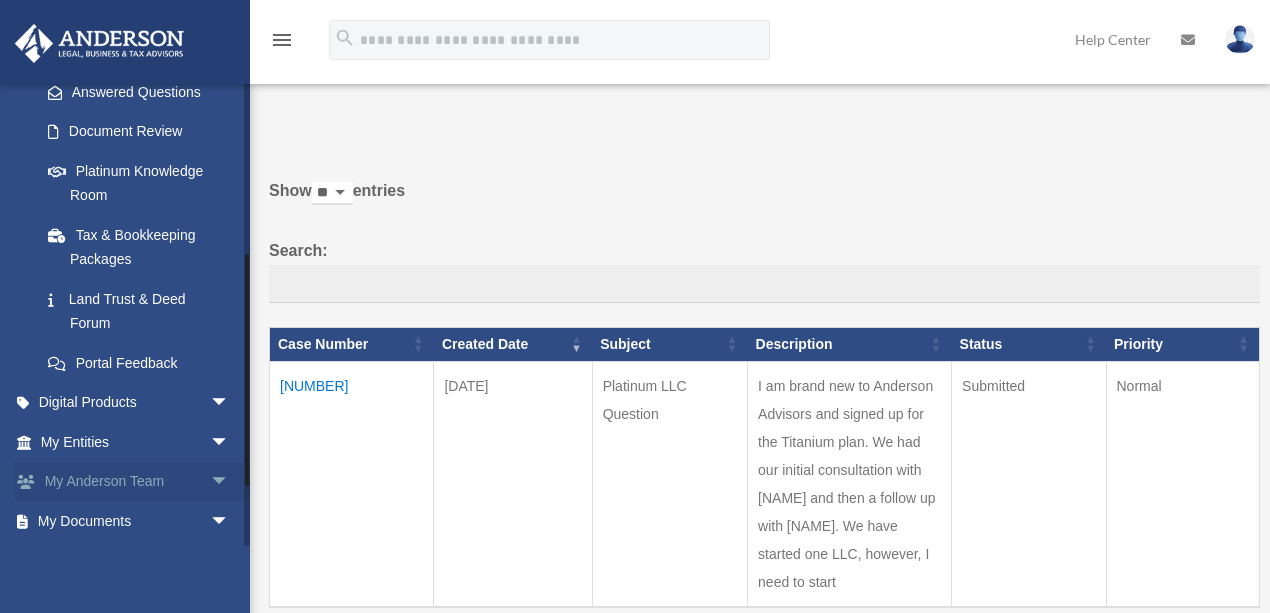 click on "arrow_drop_down" at bounding box center [230, 482] 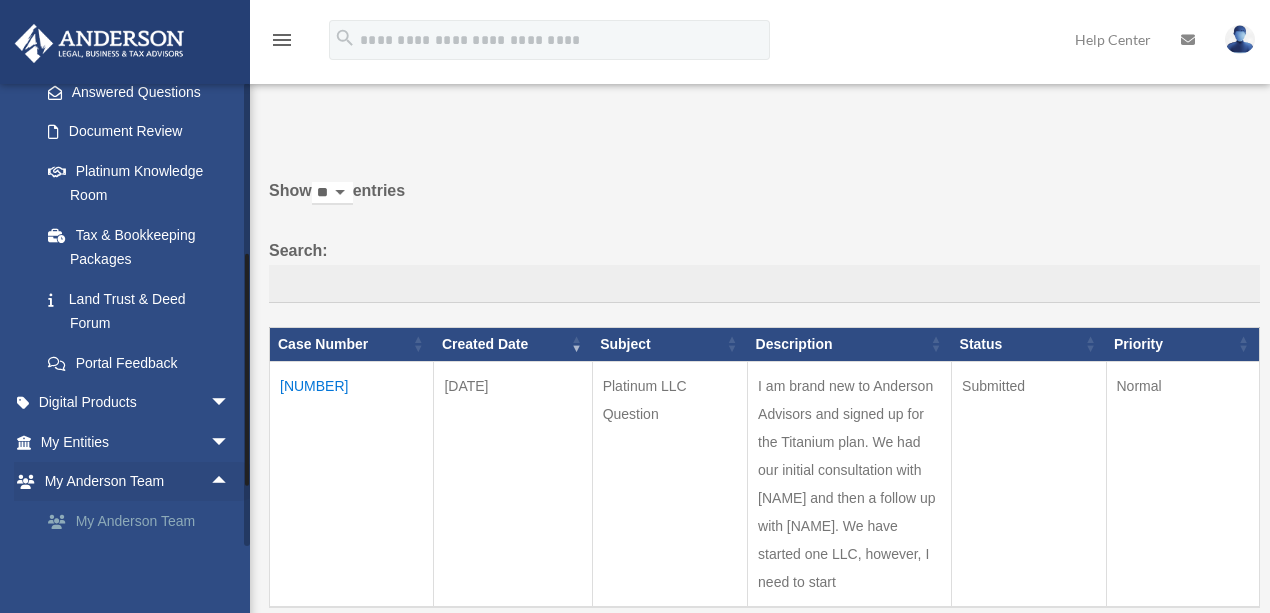 click on "My Anderson Team" at bounding box center [144, 521] 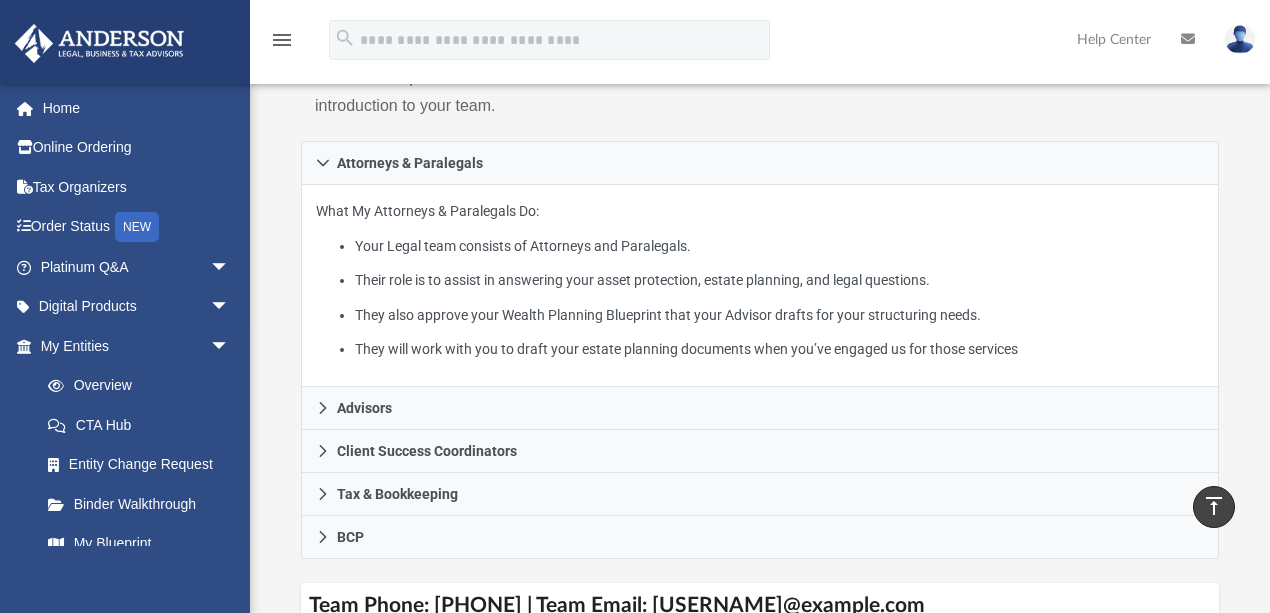 scroll, scrollTop: 666, scrollLeft: 0, axis: vertical 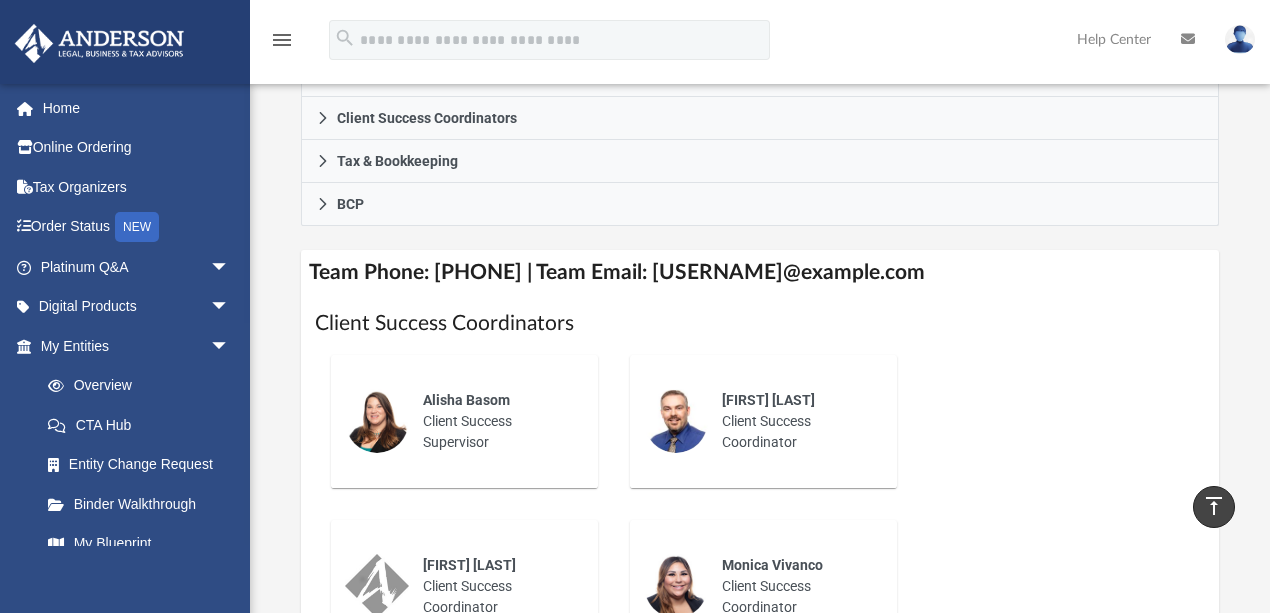drag, startPoint x: 1013, startPoint y: 264, endPoint x: 714, endPoint y: 258, distance: 299.06018 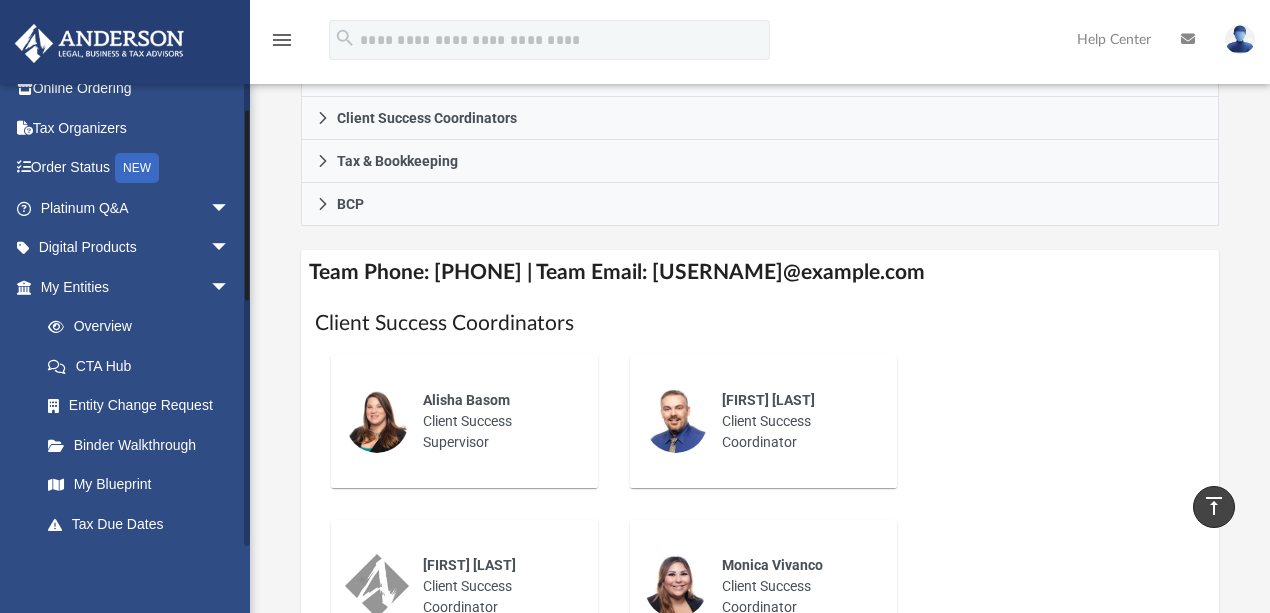 scroll, scrollTop: 54, scrollLeft: 0, axis: vertical 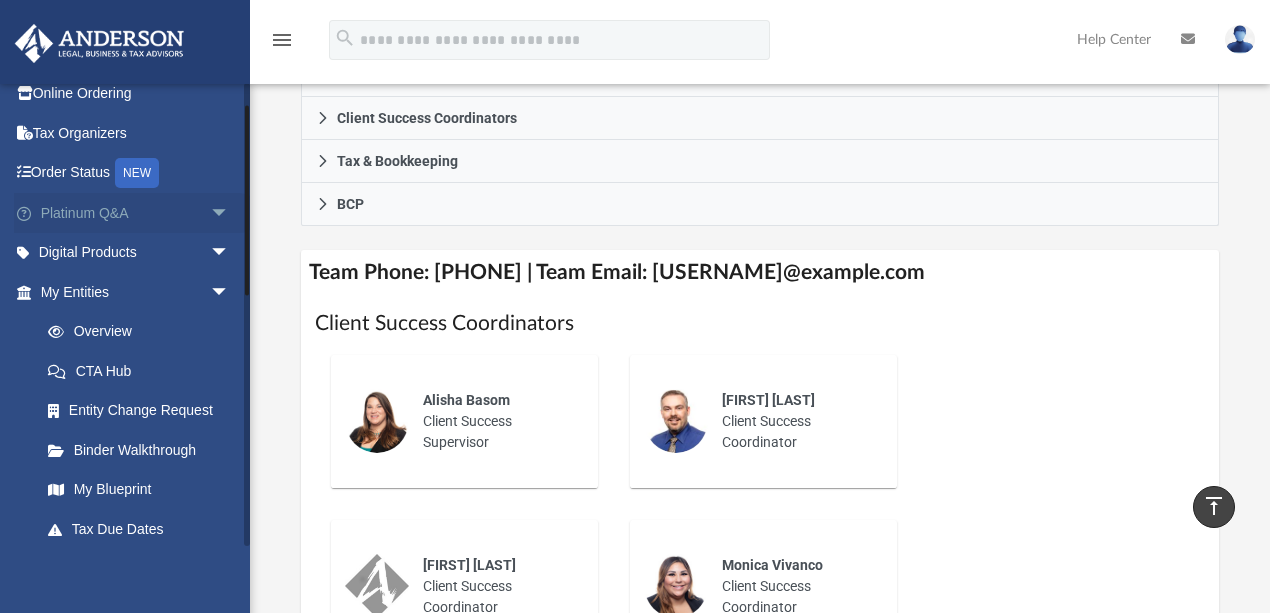 click on "arrow_drop_down" at bounding box center [230, 213] 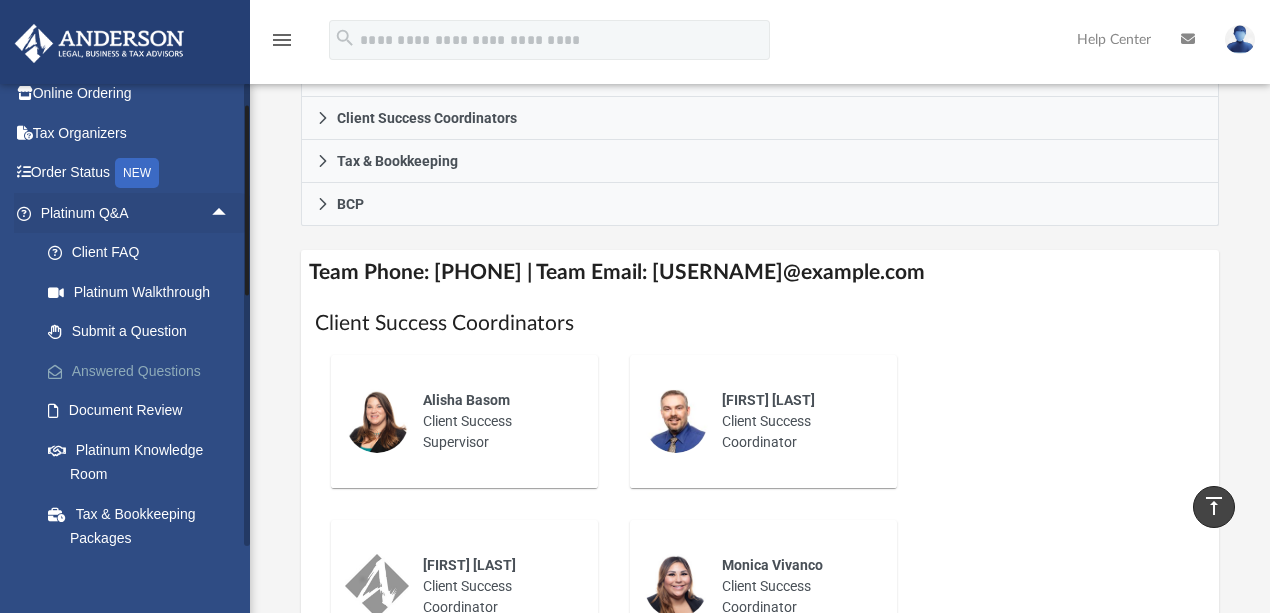 click on "Answered Questions" at bounding box center (144, 371) 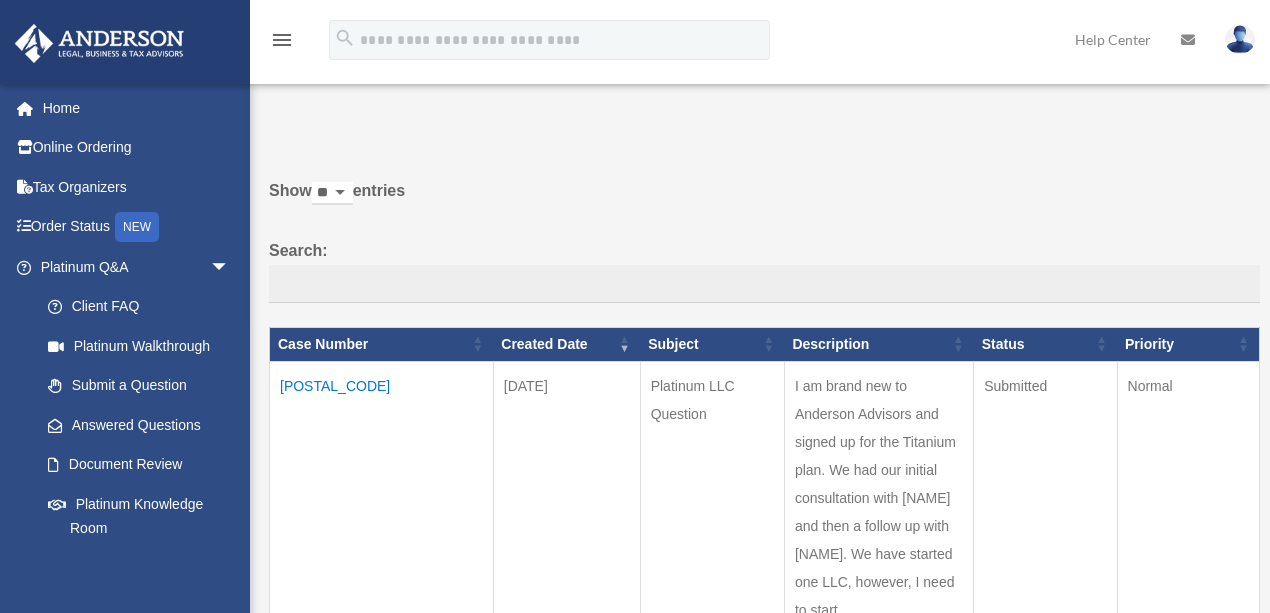 scroll, scrollTop: 0, scrollLeft: 0, axis: both 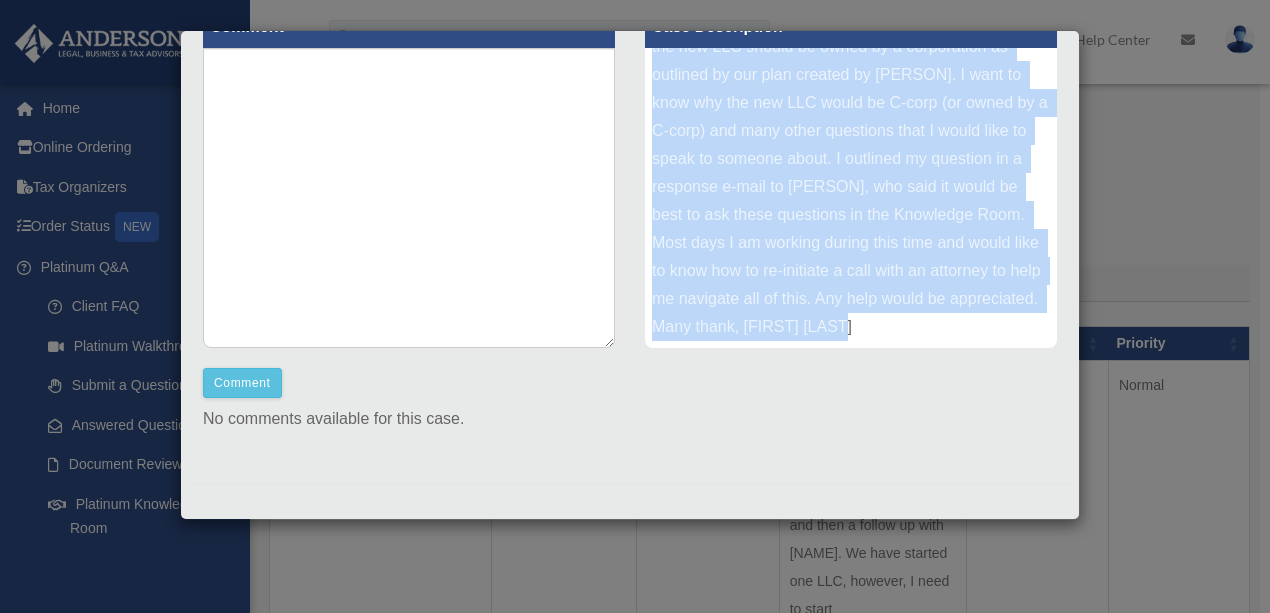 drag, startPoint x: 648, startPoint y: 339, endPoint x: 965, endPoint y: 322, distance: 317.4555 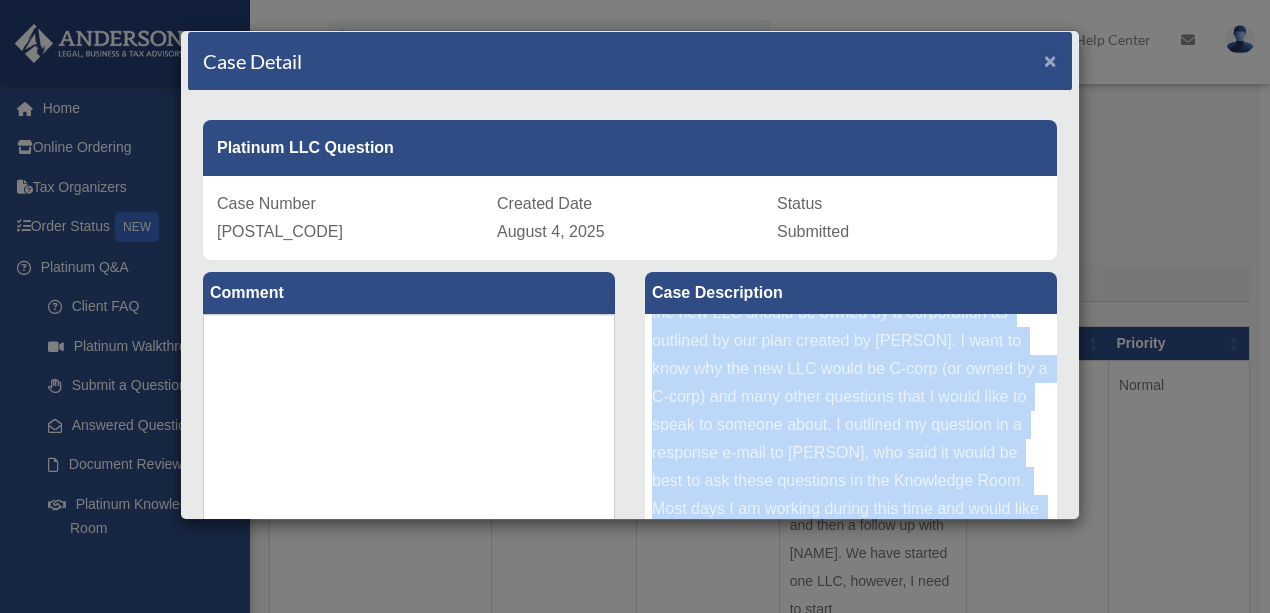 click on "×" at bounding box center [1050, 60] 